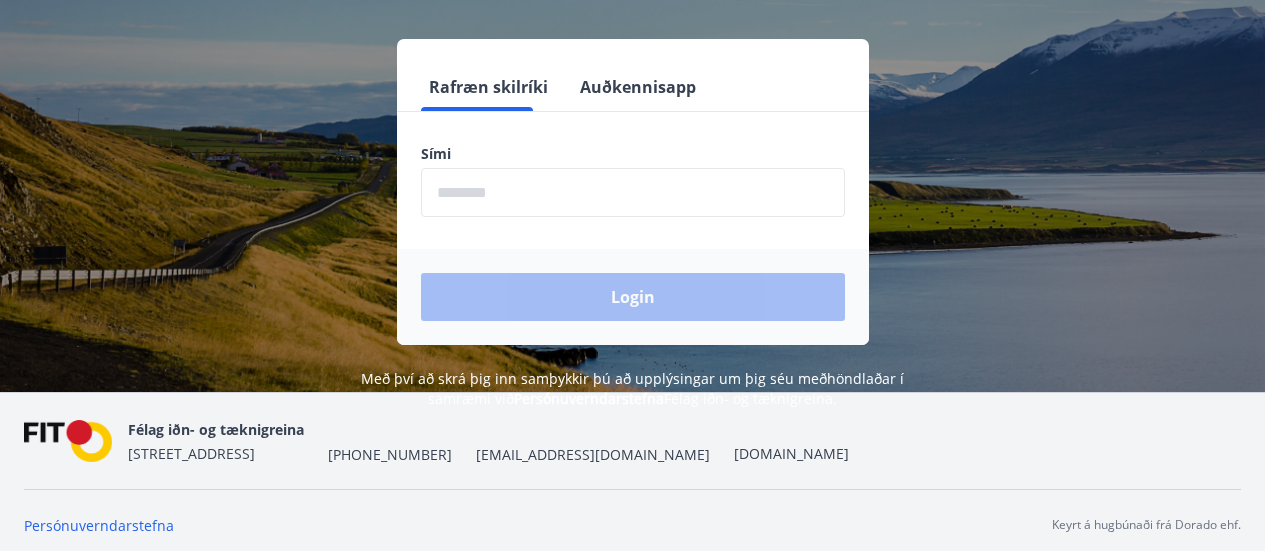 scroll, scrollTop: 248, scrollLeft: 0, axis: vertical 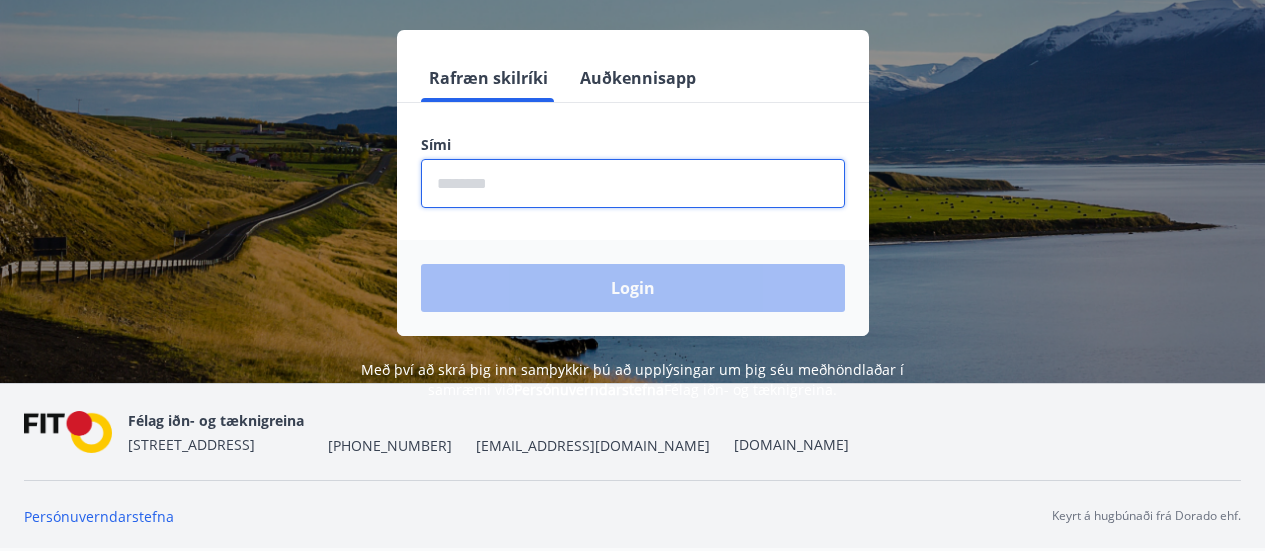 click at bounding box center (633, 183) 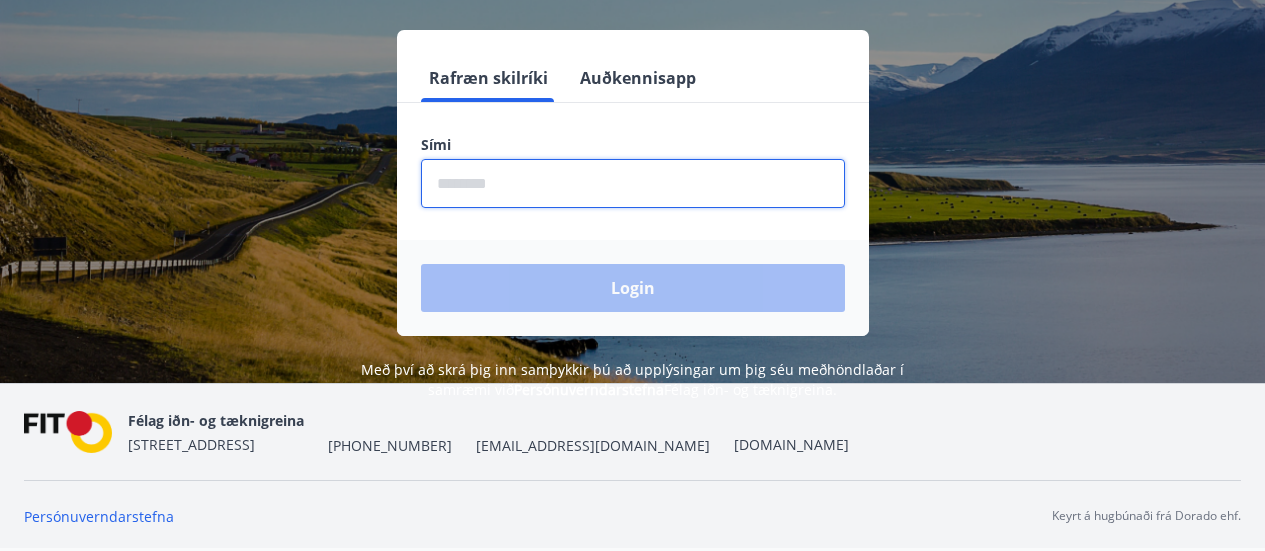 type on "********" 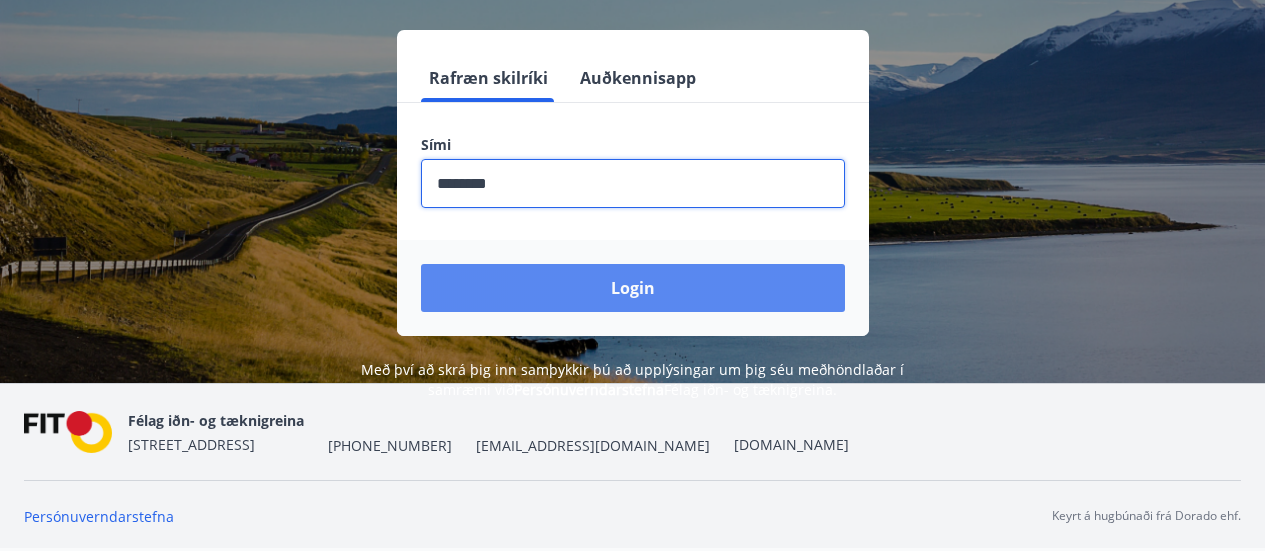 click on "Login" at bounding box center [633, 288] 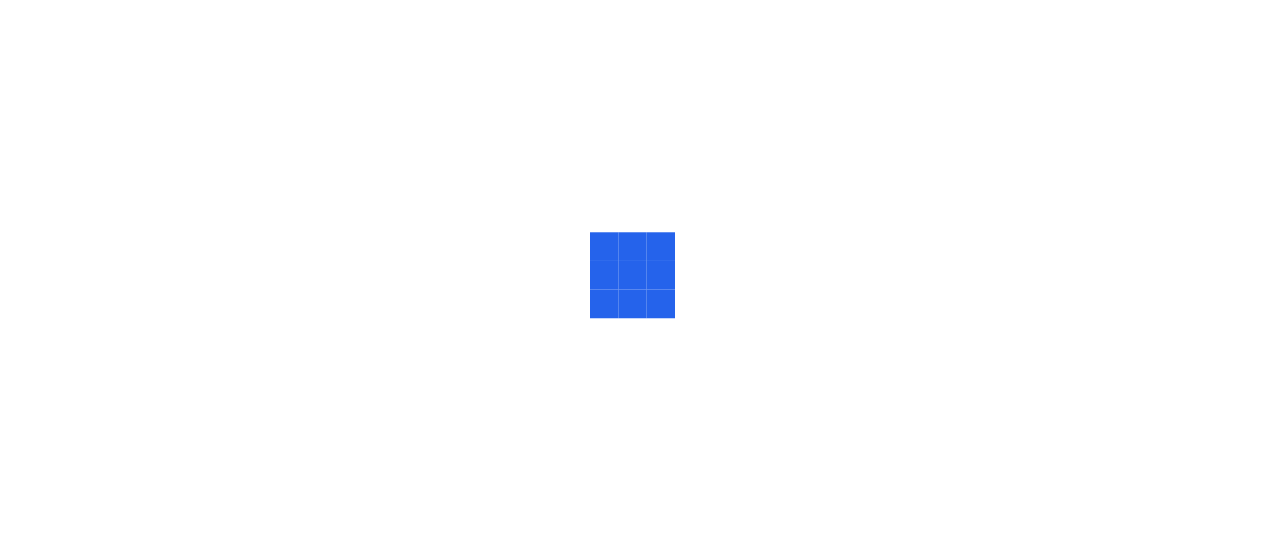 scroll, scrollTop: 0, scrollLeft: 0, axis: both 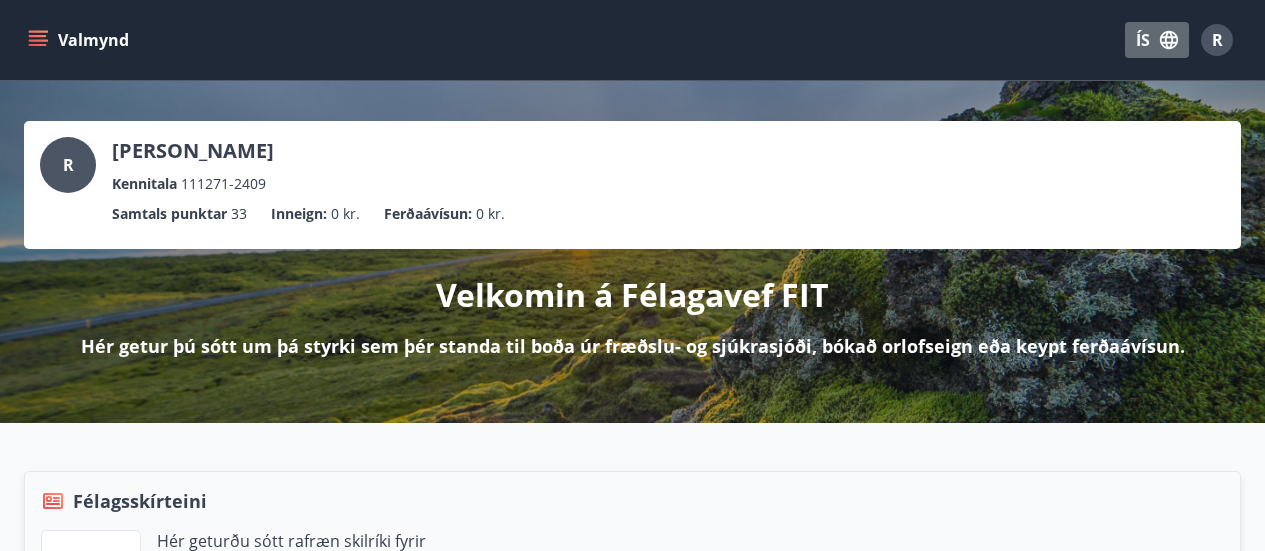 click on "ÍS" at bounding box center (1157, 40) 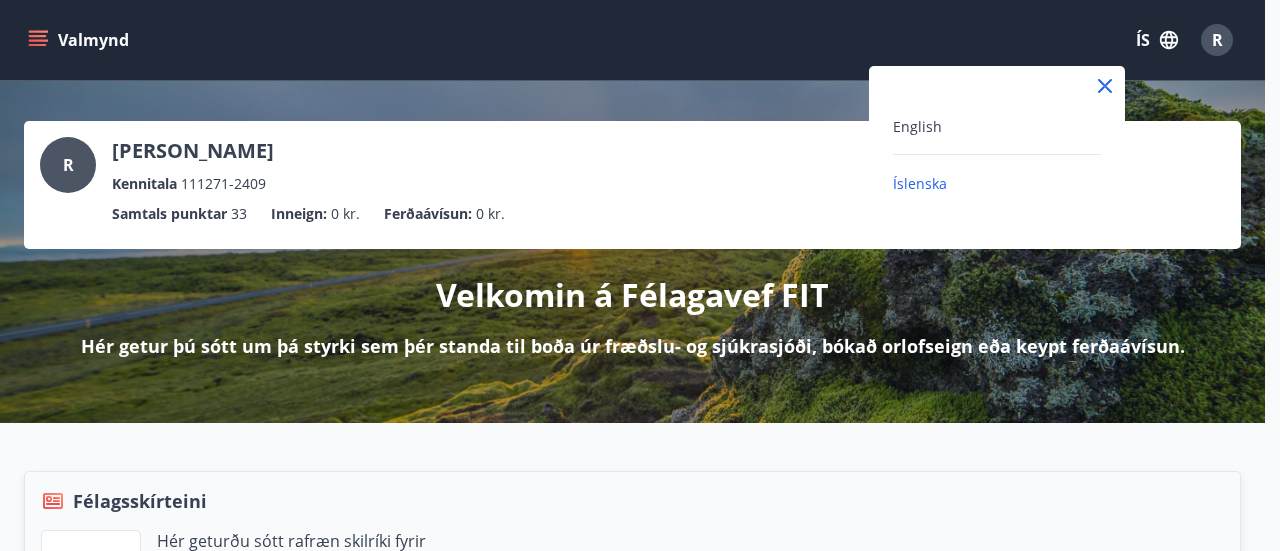 click on "English" at bounding box center (997, 126) 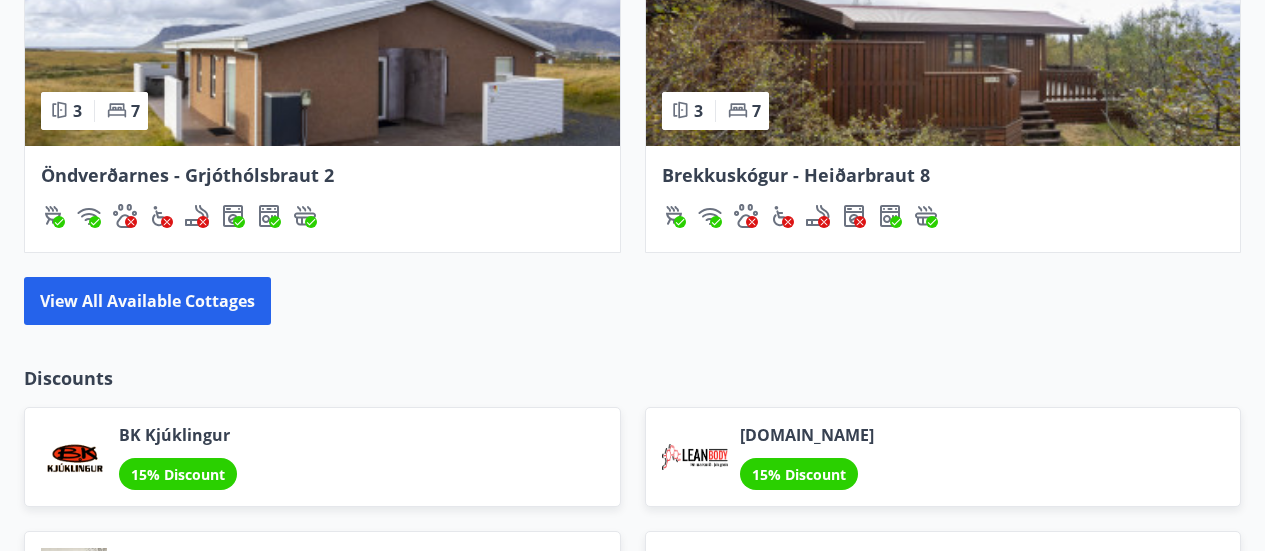 scroll, scrollTop: 2000, scrollLeft: 0, axis: vertical 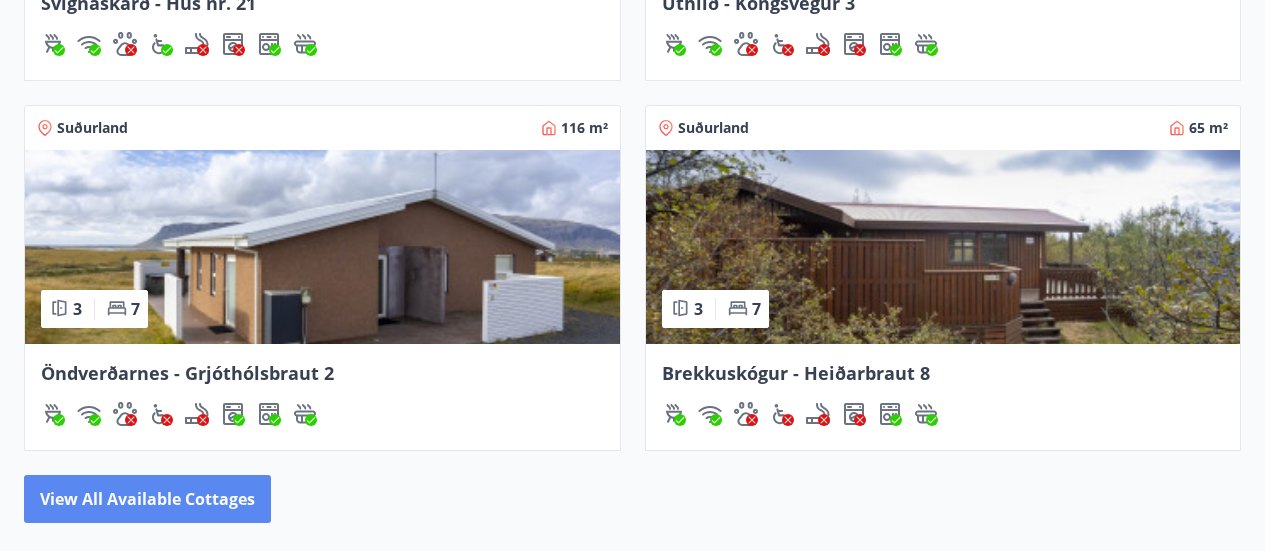 click on "View all available cottages" at bounding box center [147, 499] 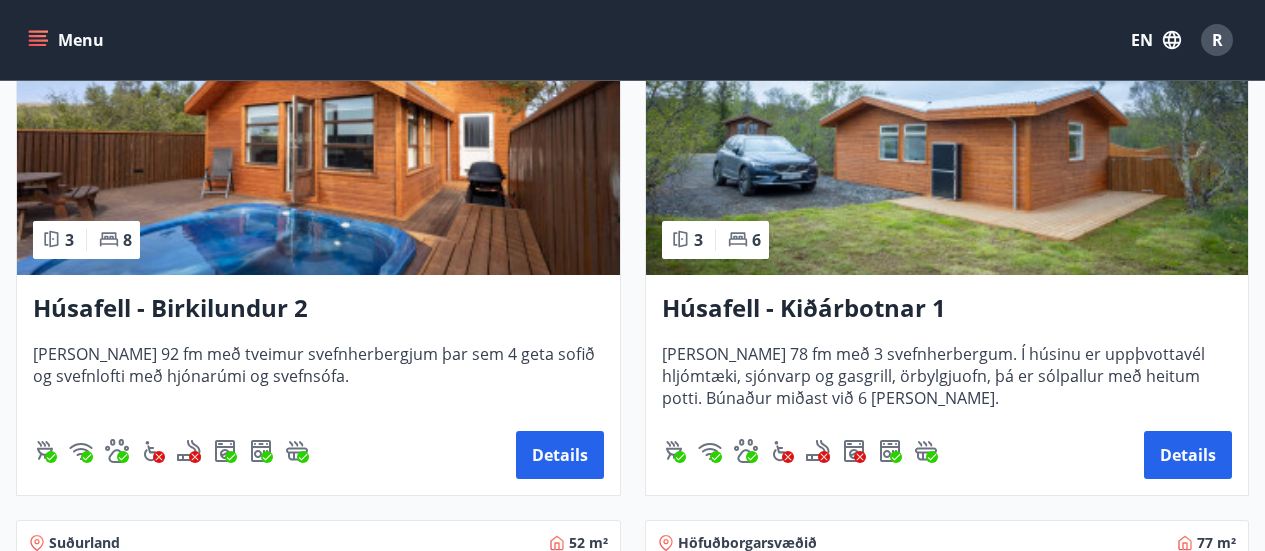 scroll, scrollTop: 2100, scrollLeft: 0, axis: vertical 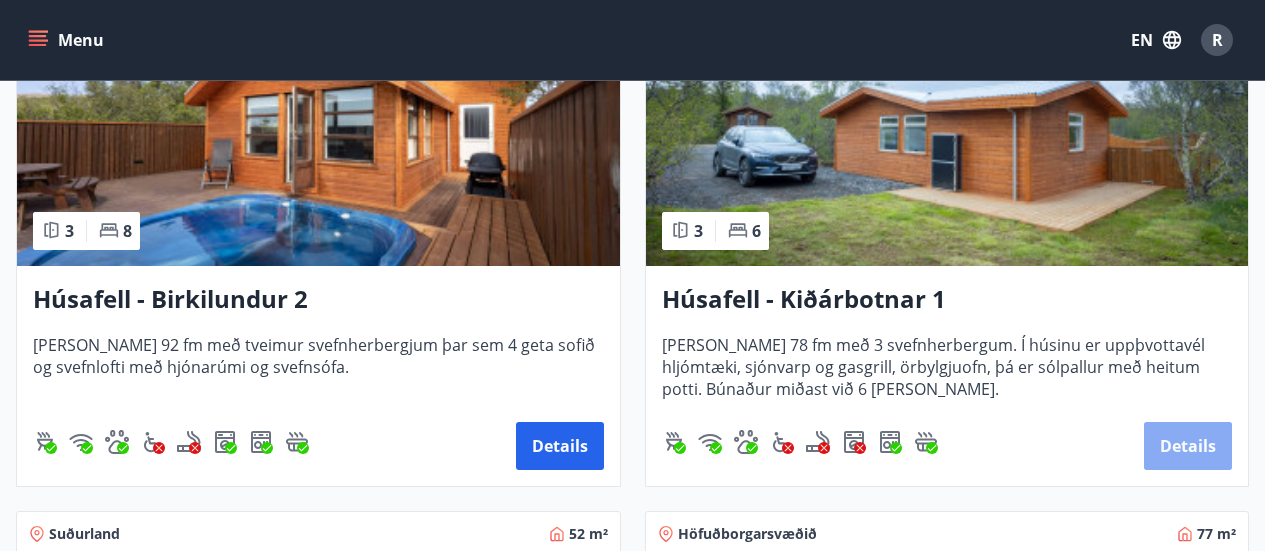 click on "Details" at bounding box center [1188, 446] 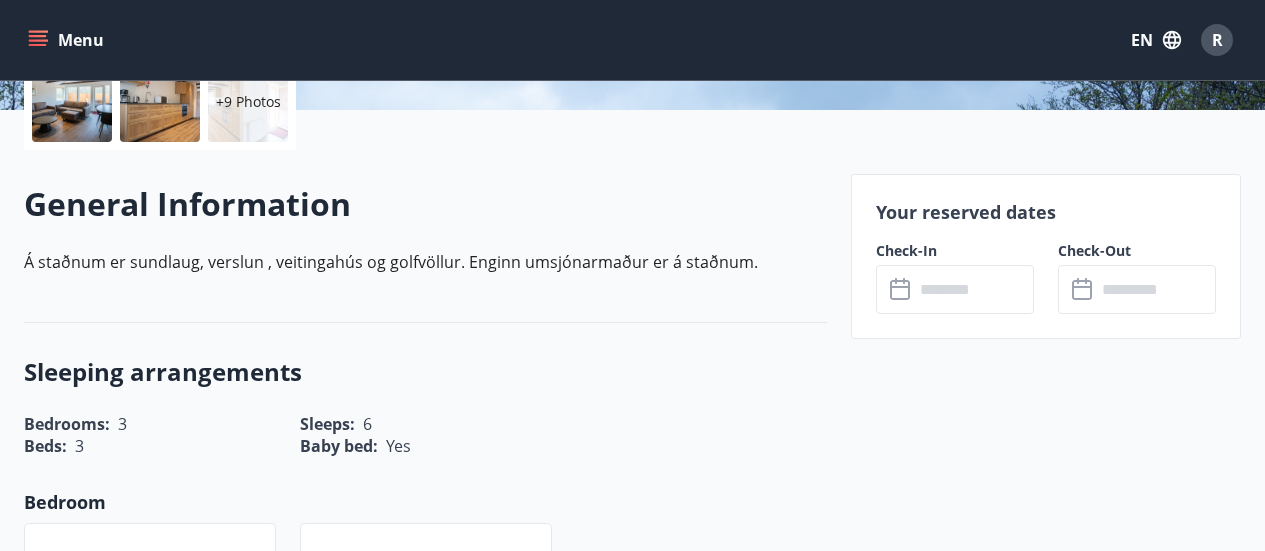 scroll, scrollTop: 500, scrollLeft: 0, axis: vertical 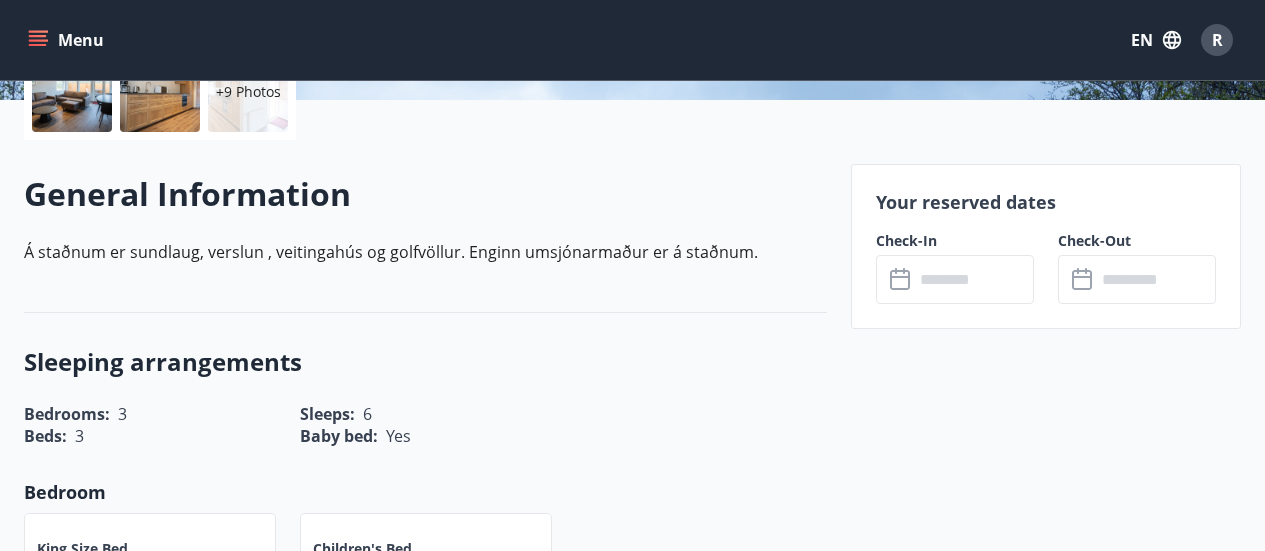 click at bounding box center (974, 279) 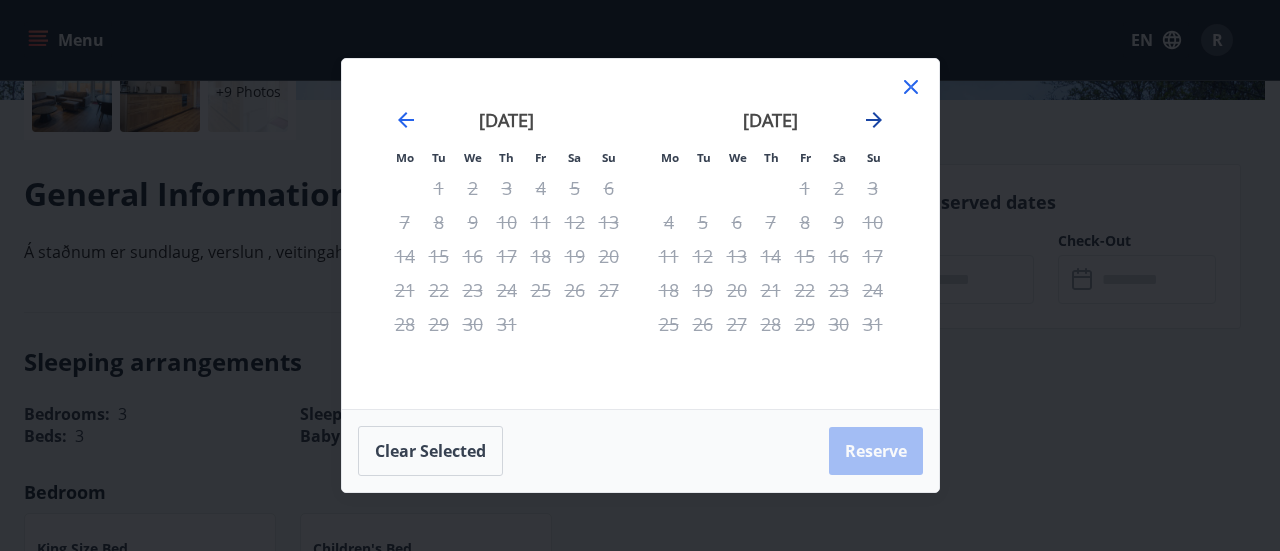 click 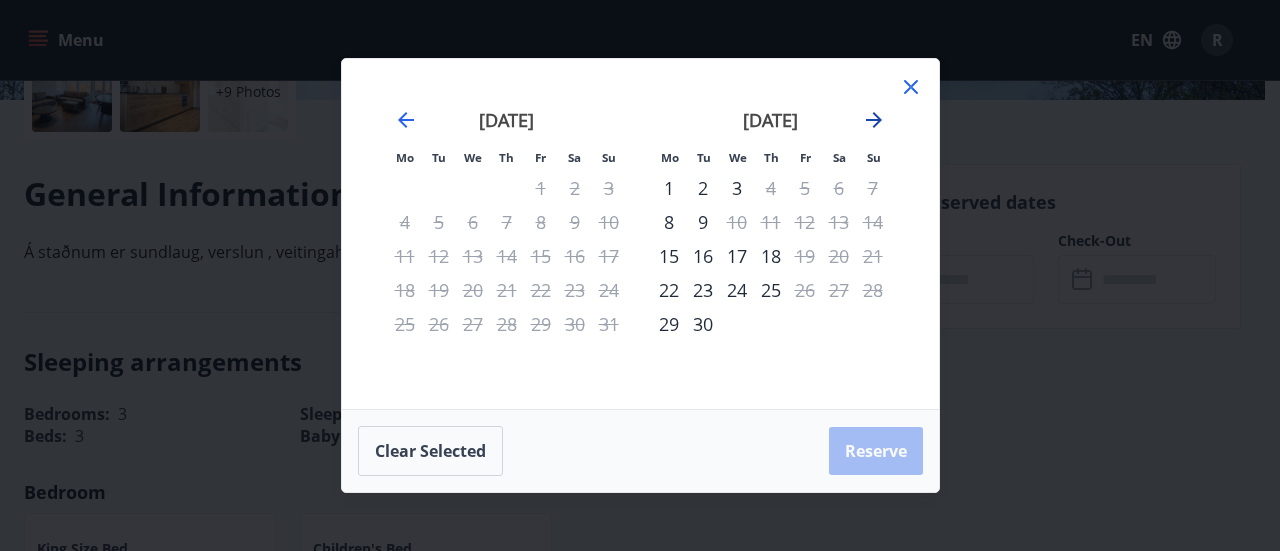 click 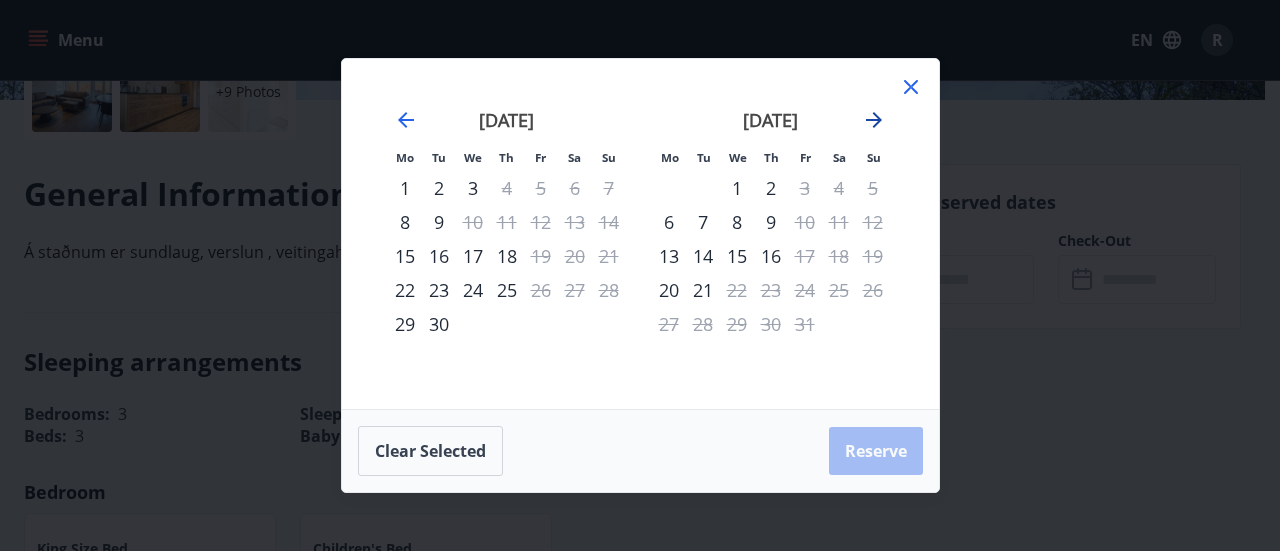 click 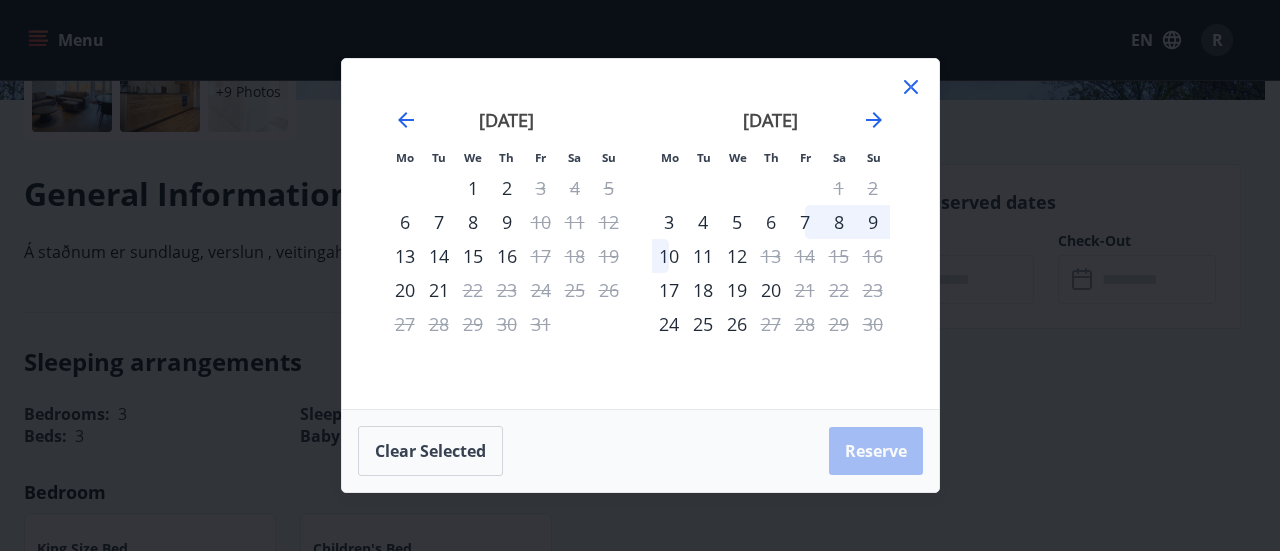 click 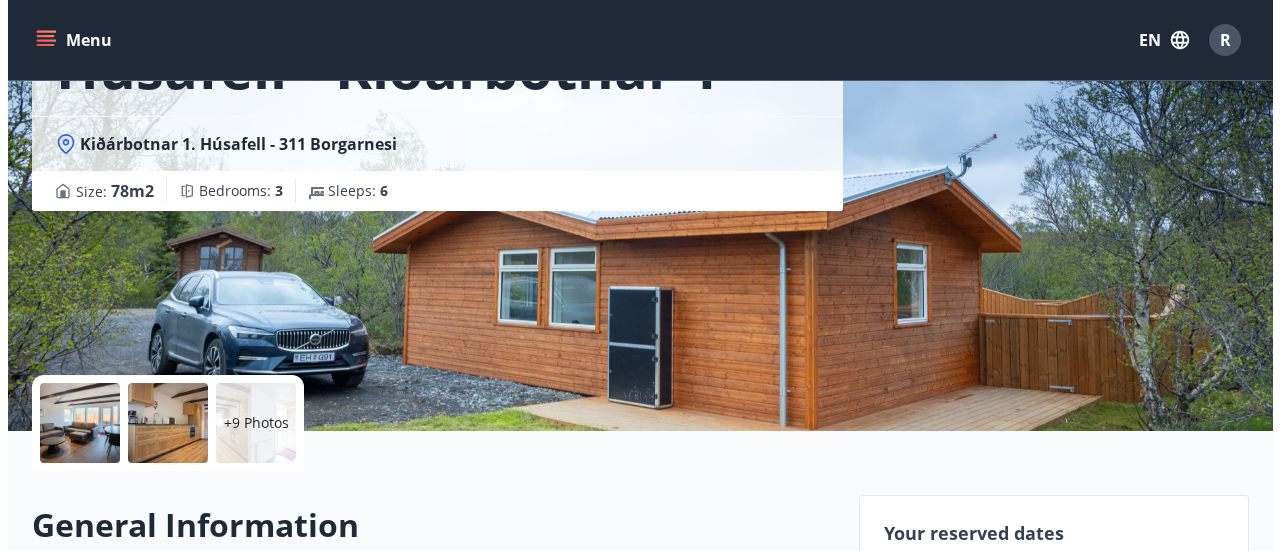 scroll, scrollTop: 200, scrollLeft: 0, axis: vertical 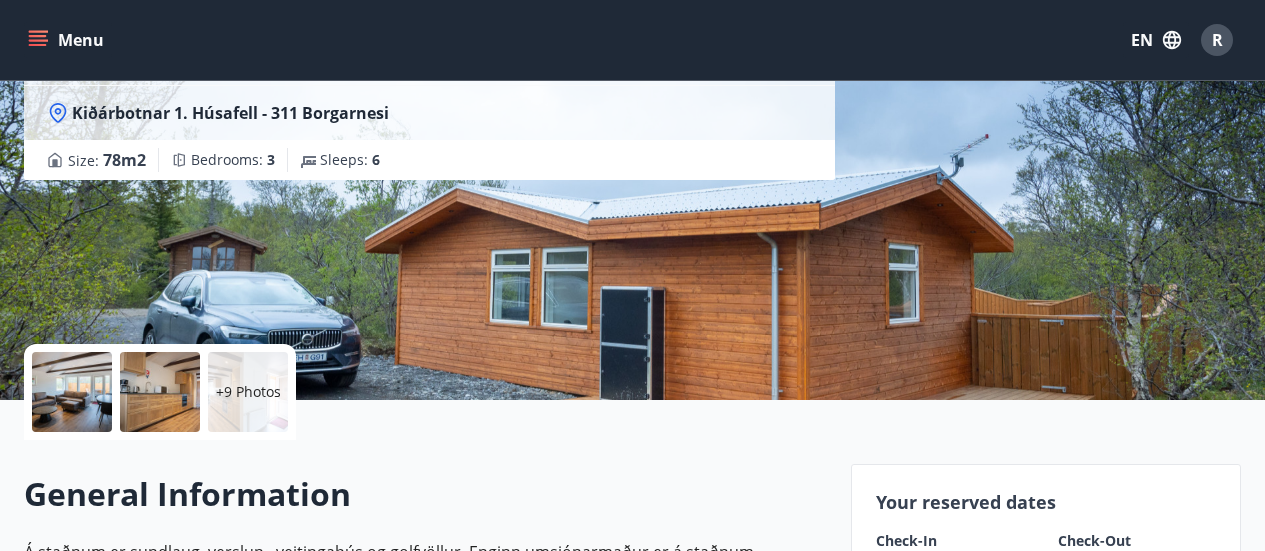 click at bounding box center [72, 392] 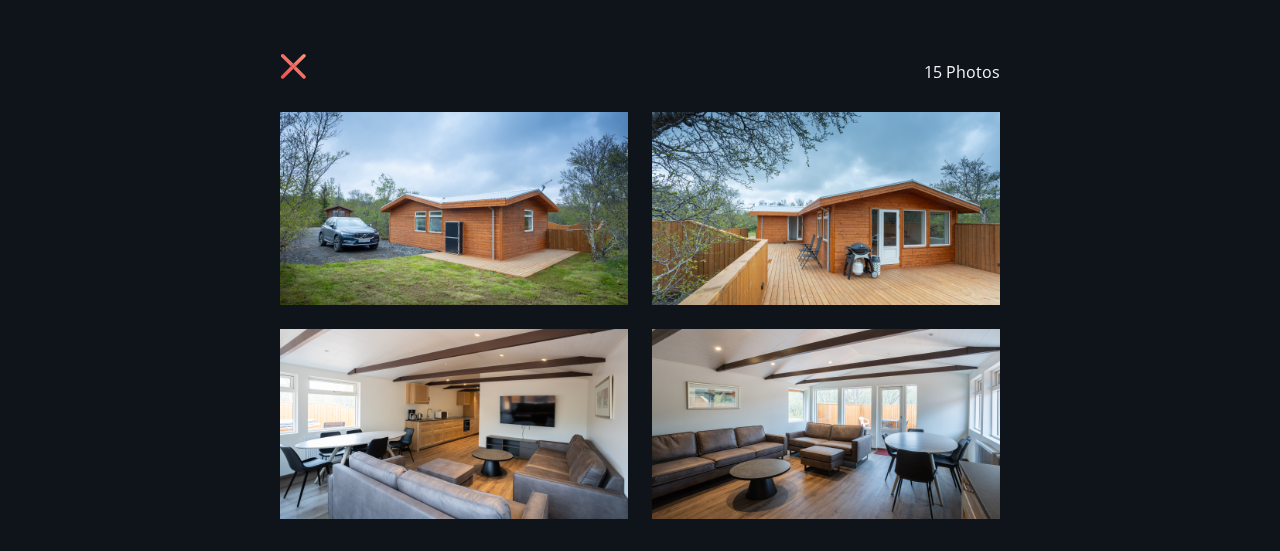 click at bounding box center [454, 208] 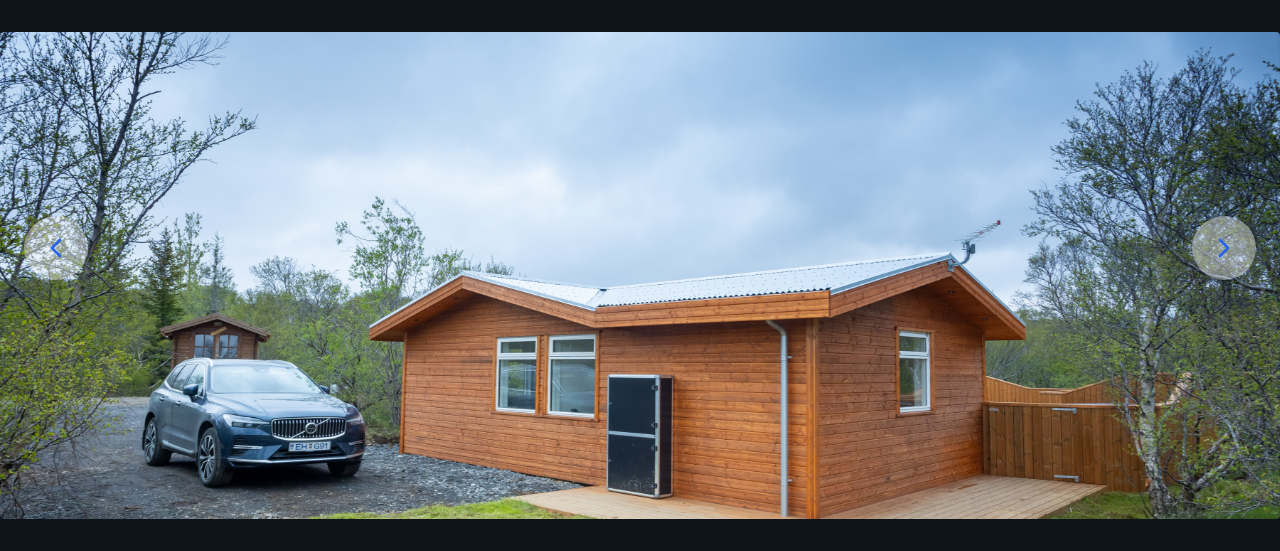scroll, scrollTop: 300, scrollLeft: 0, axis: vertical 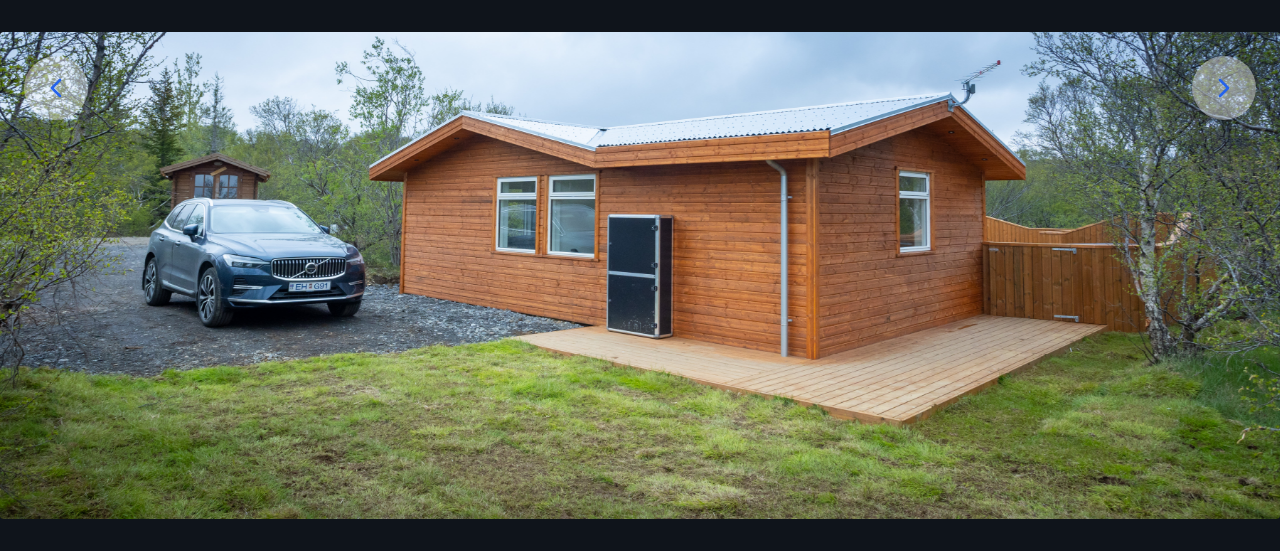 click 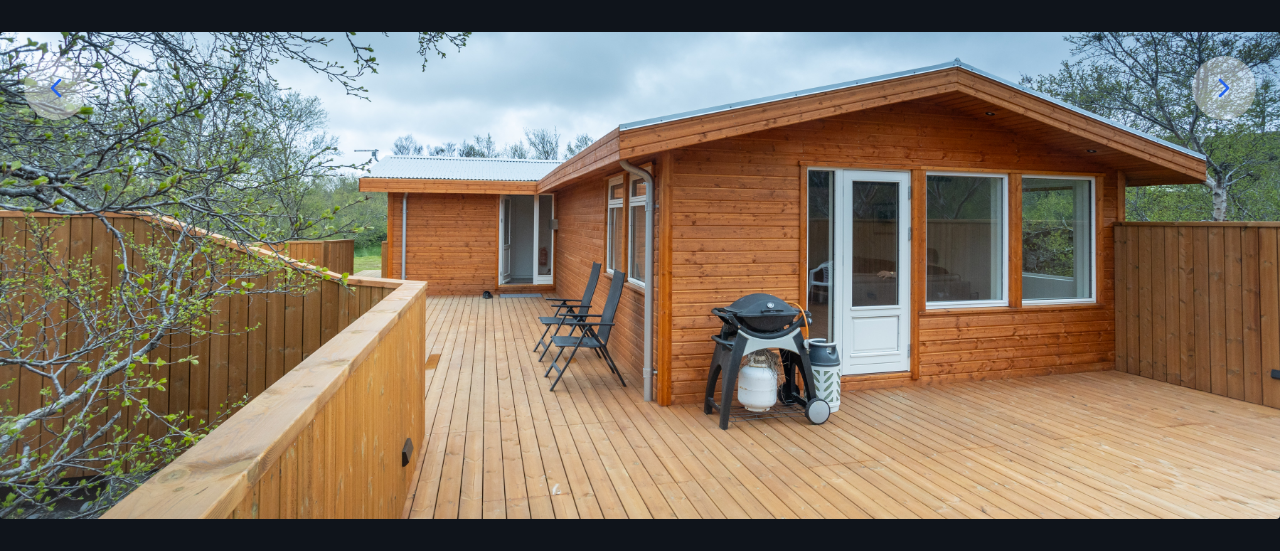 click 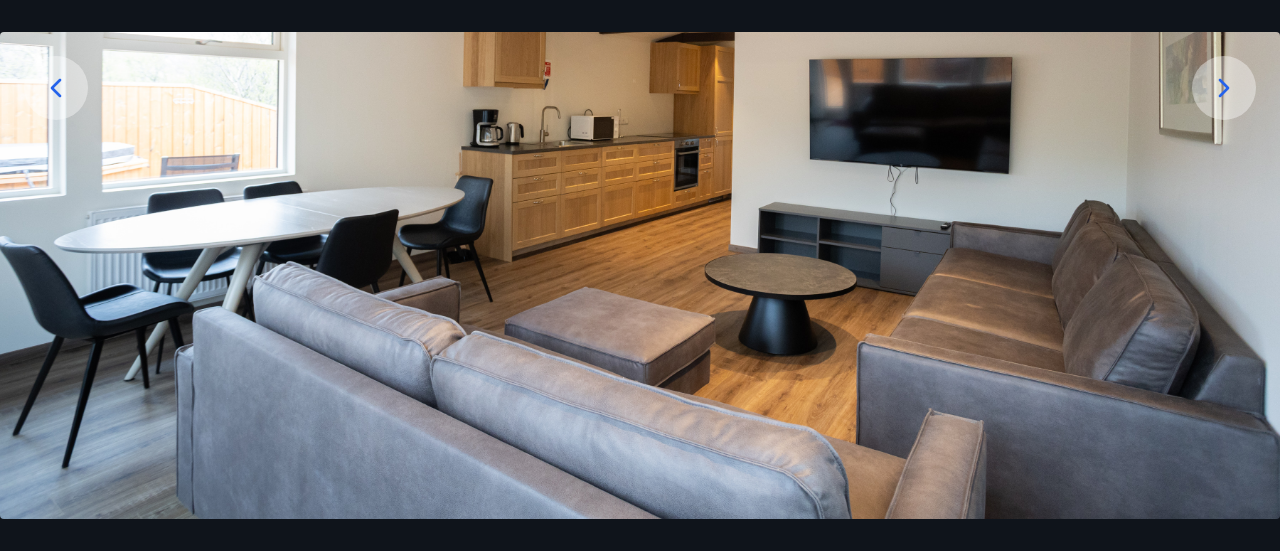 click 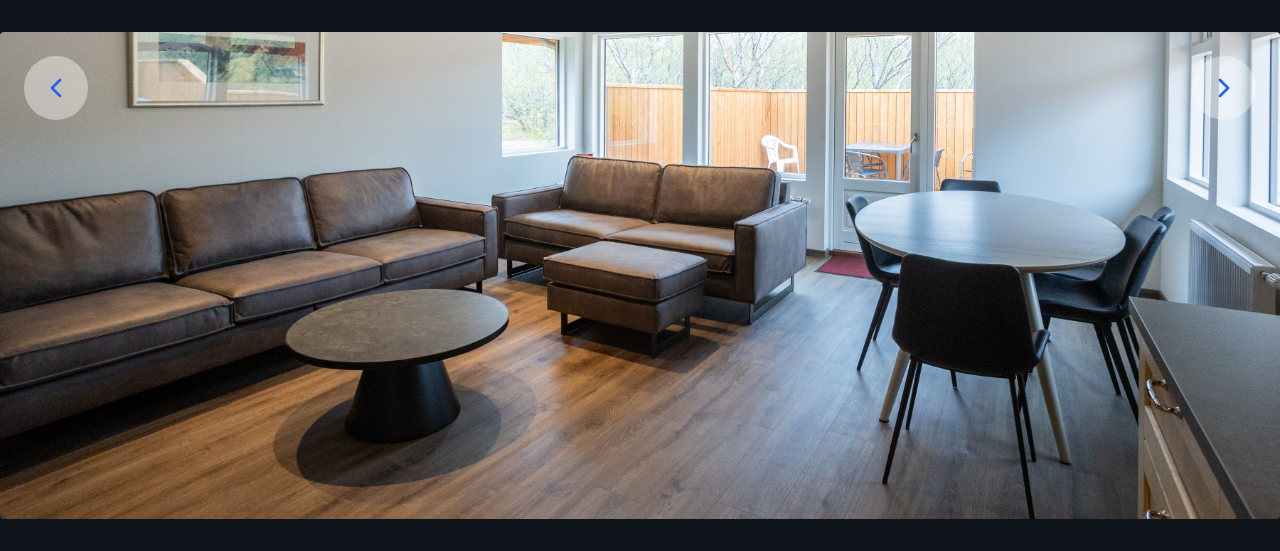 click 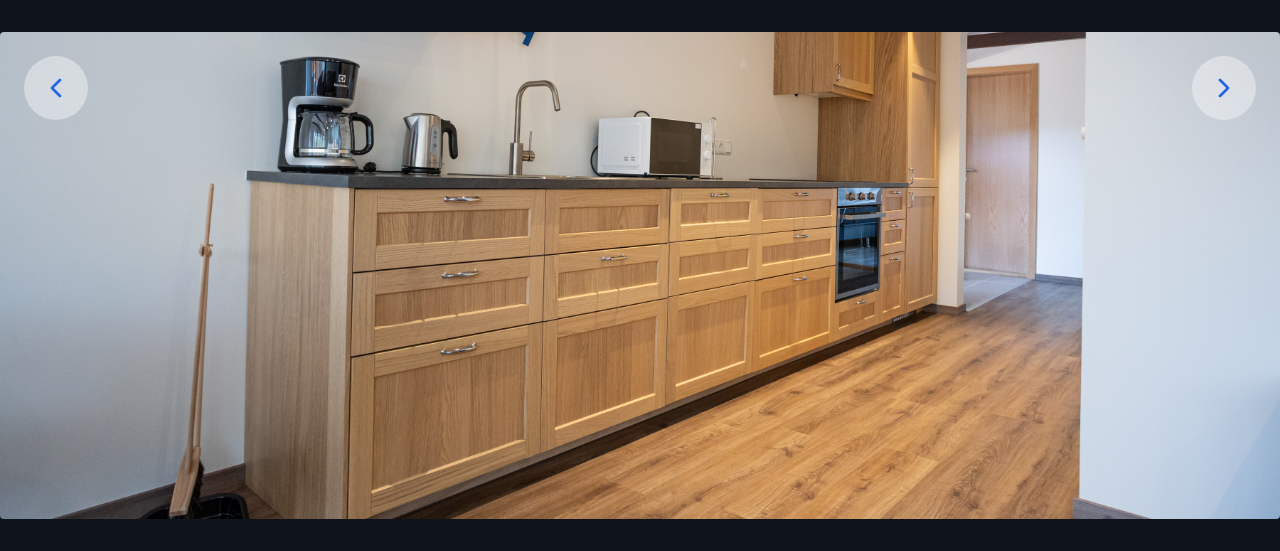click 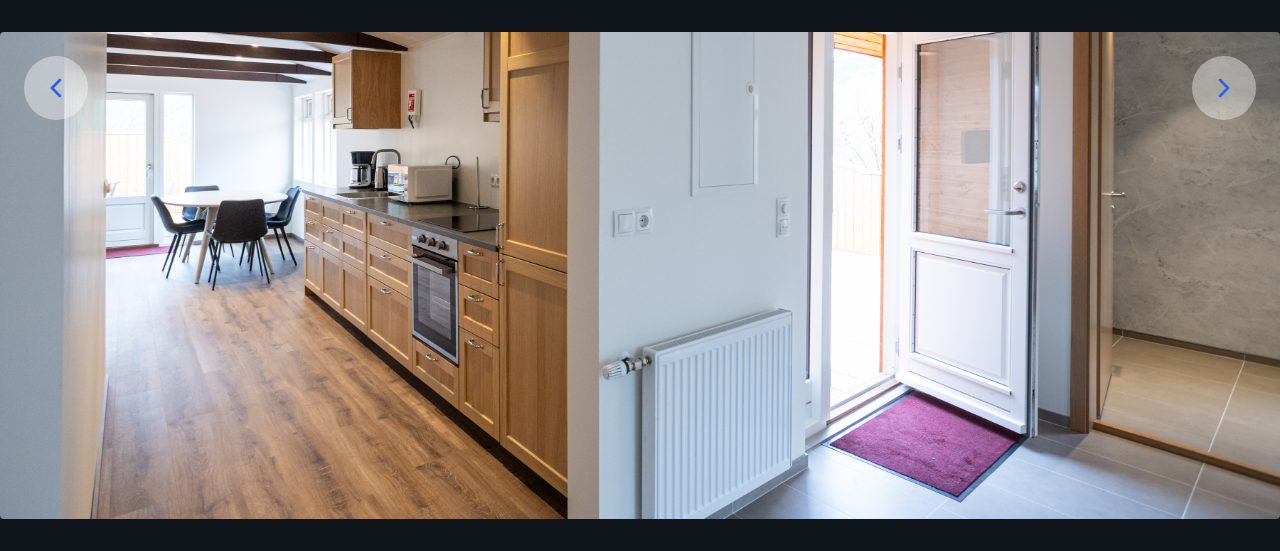 click 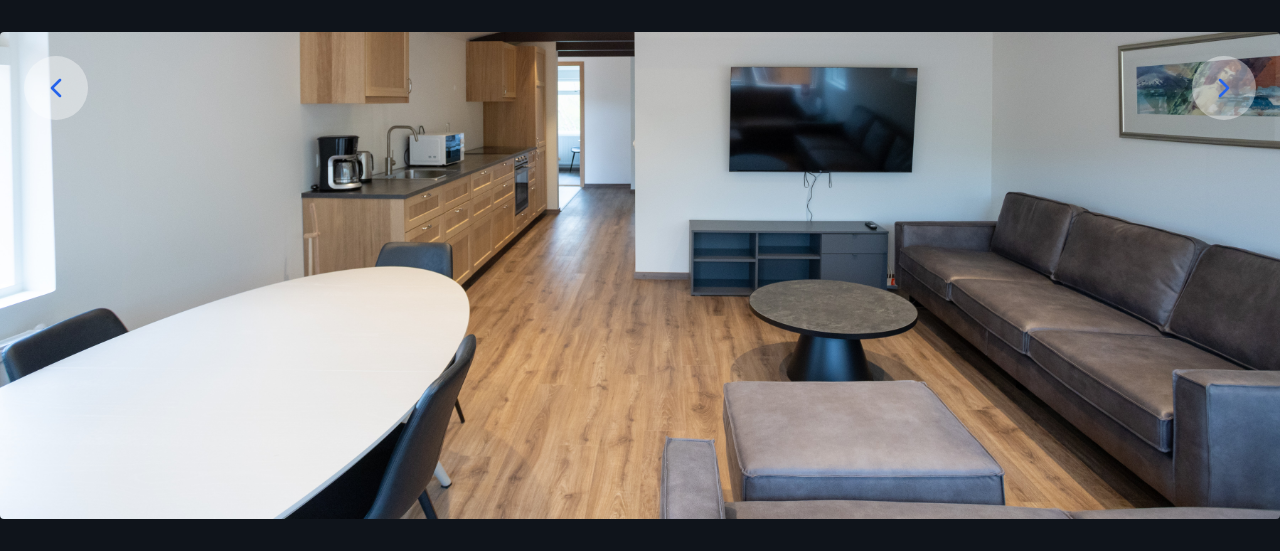 click 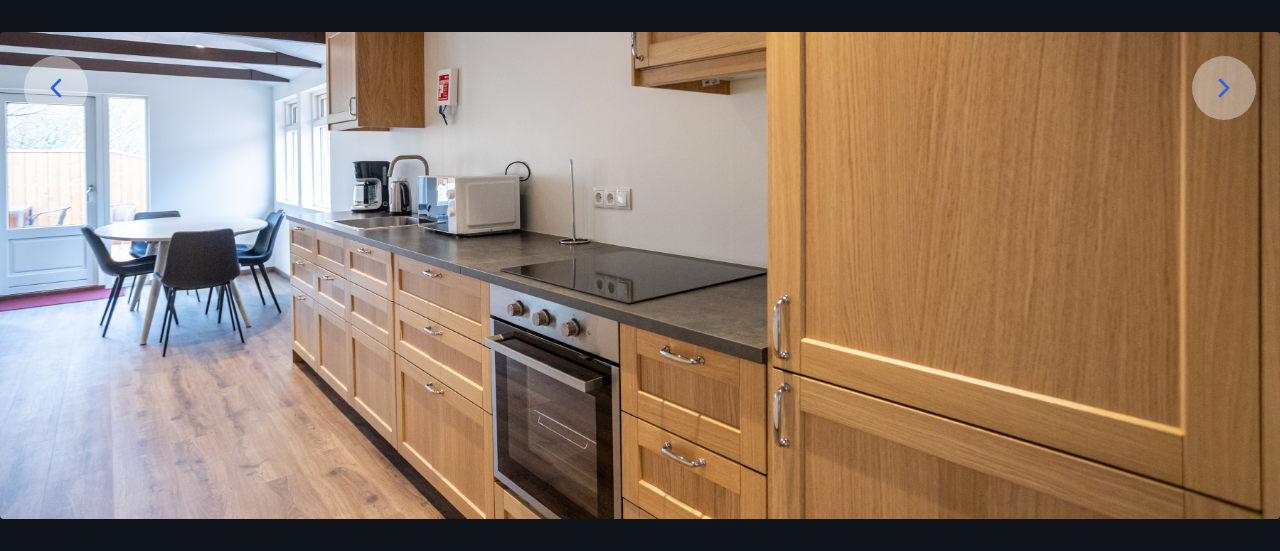 click 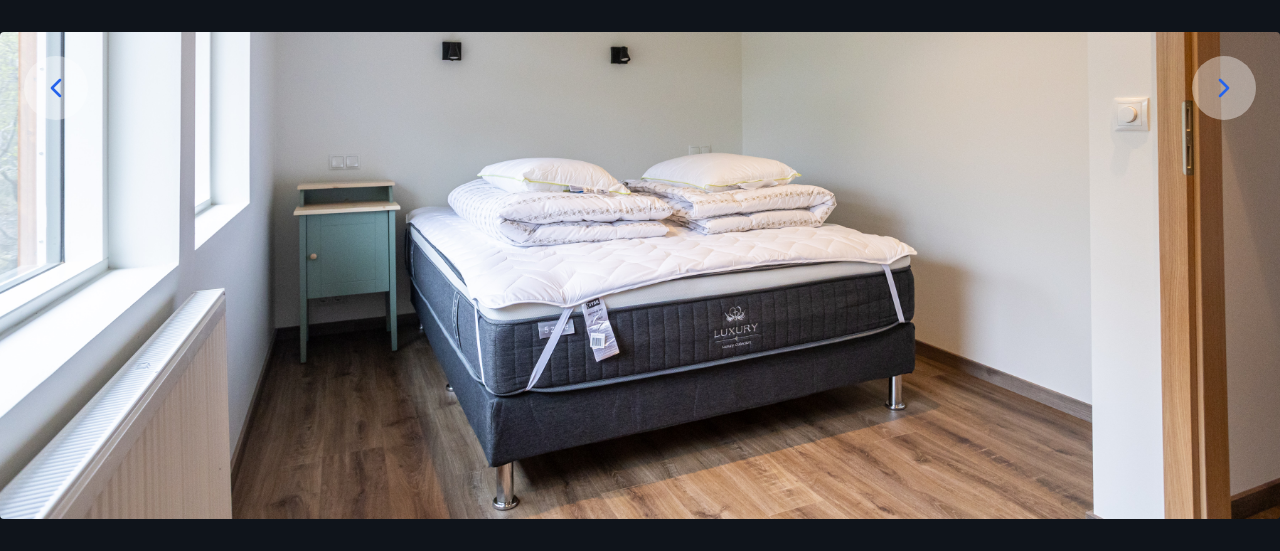 click 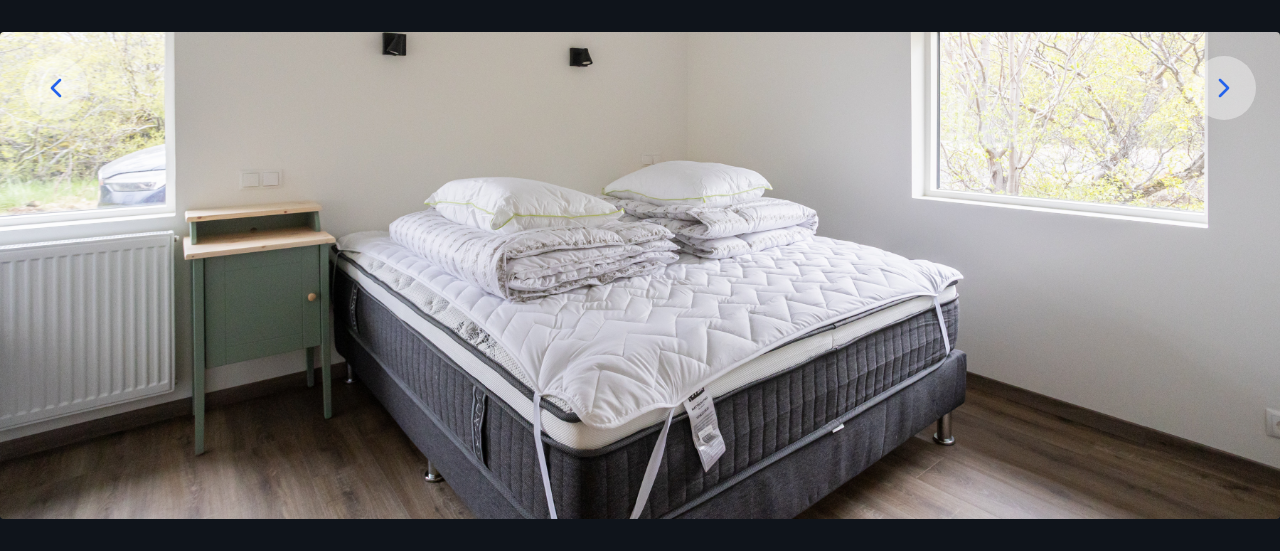 click 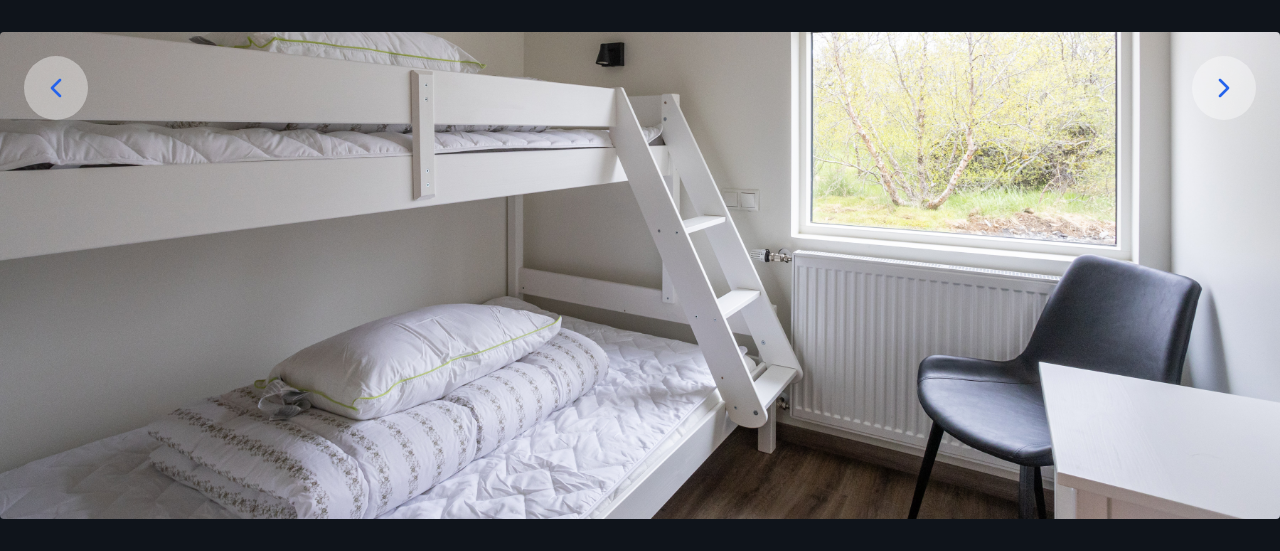 click 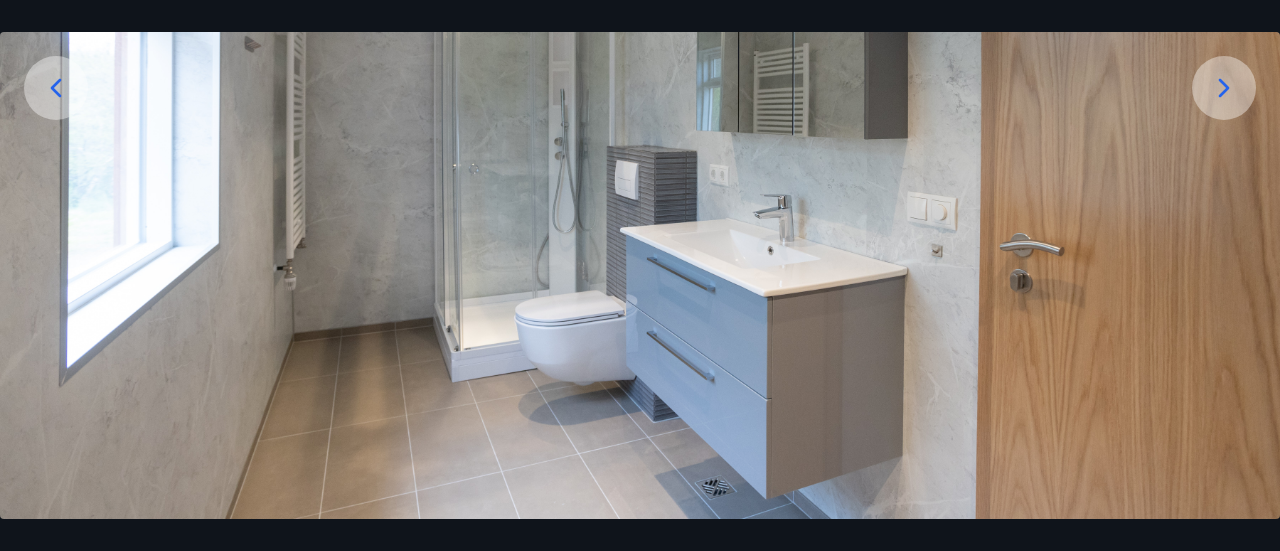 click 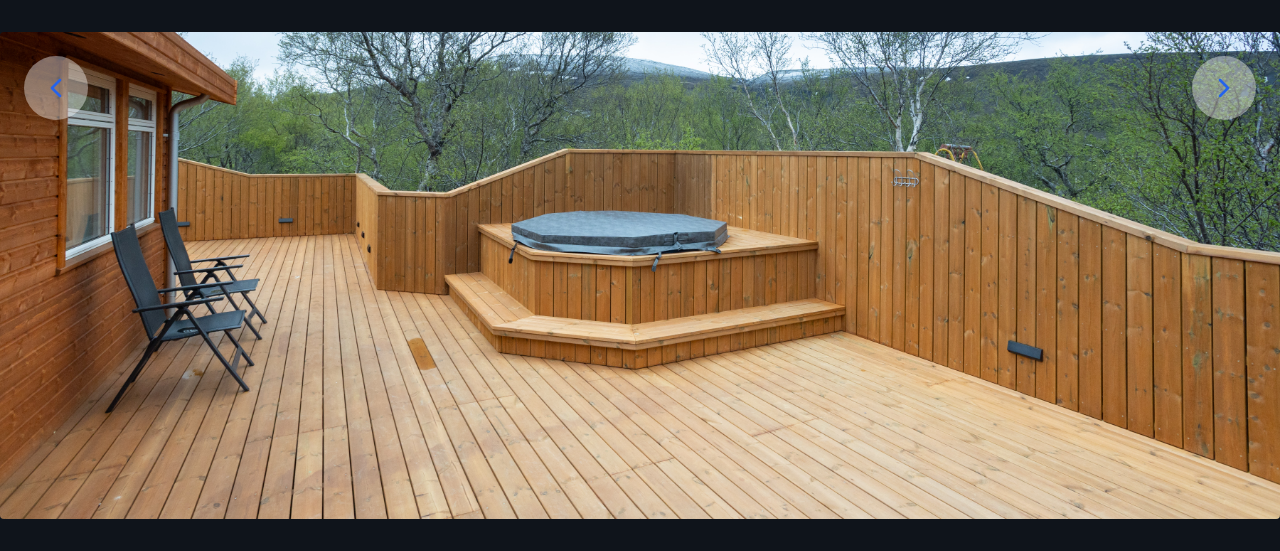 click 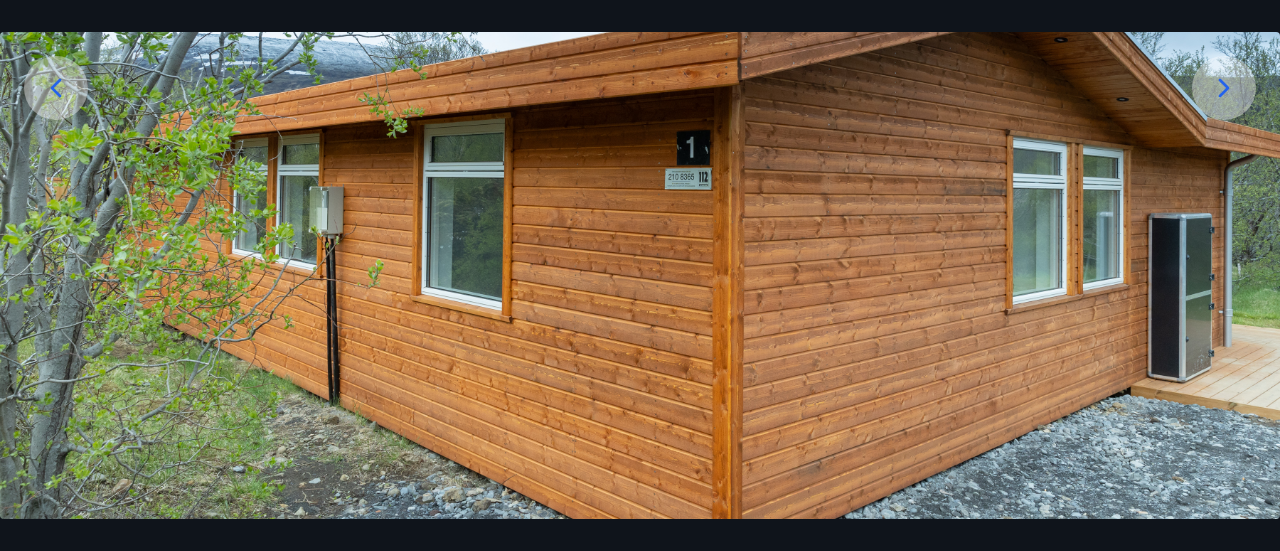 click 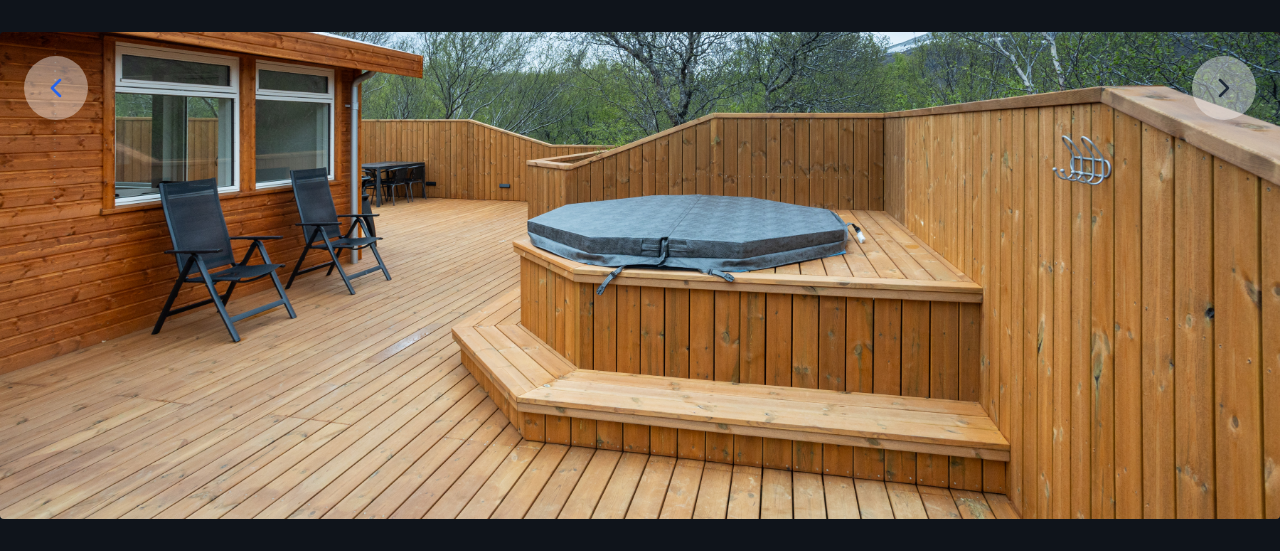 click at bounding box center [640, 167] 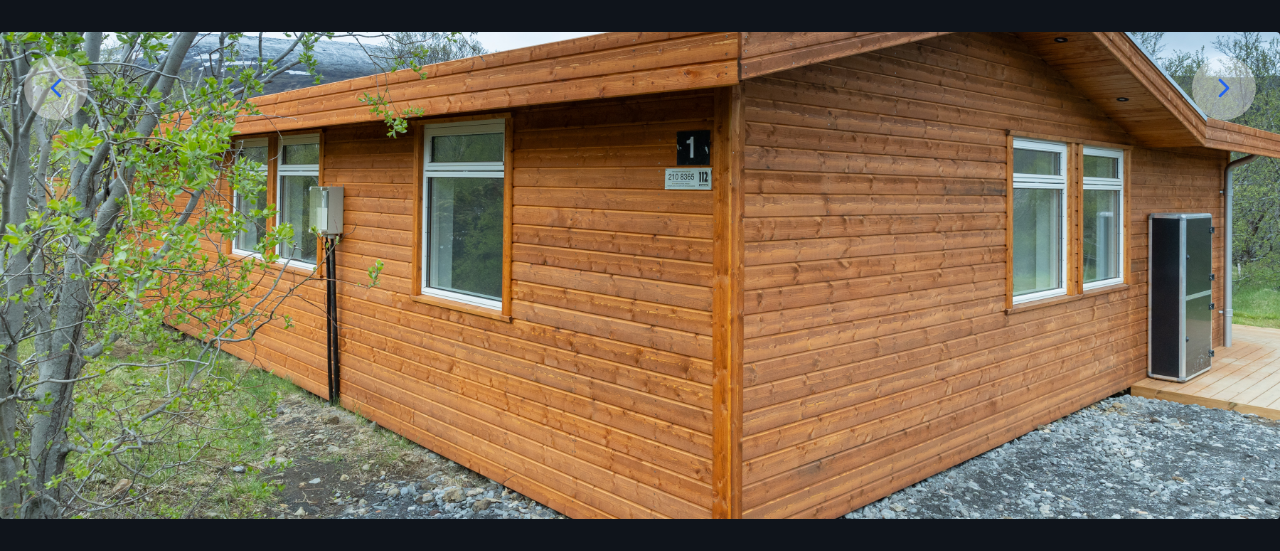 click 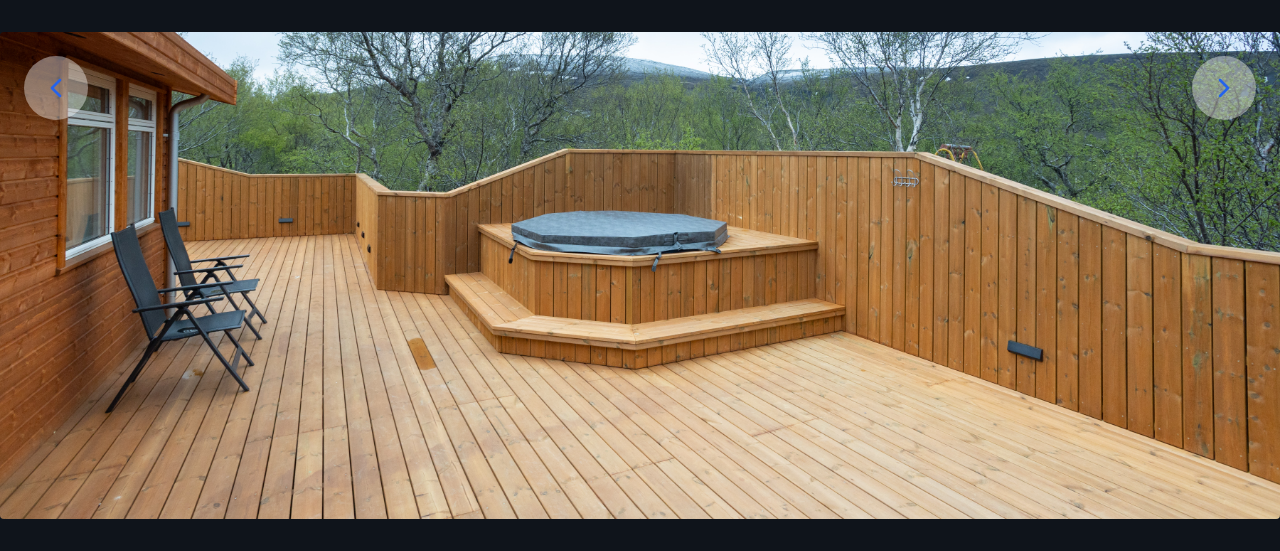click 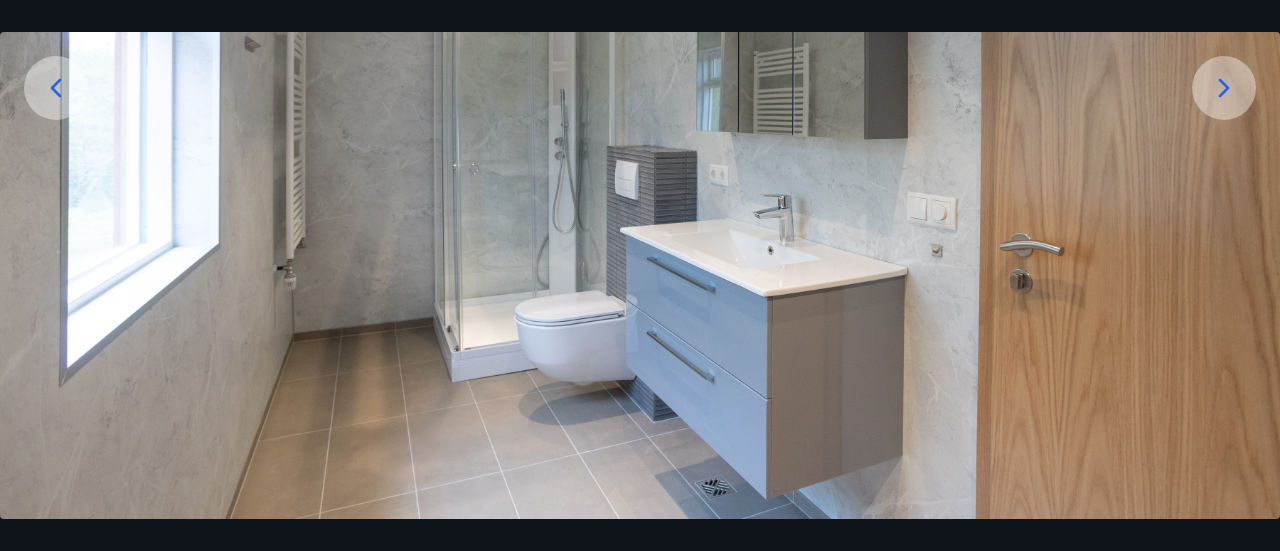 click 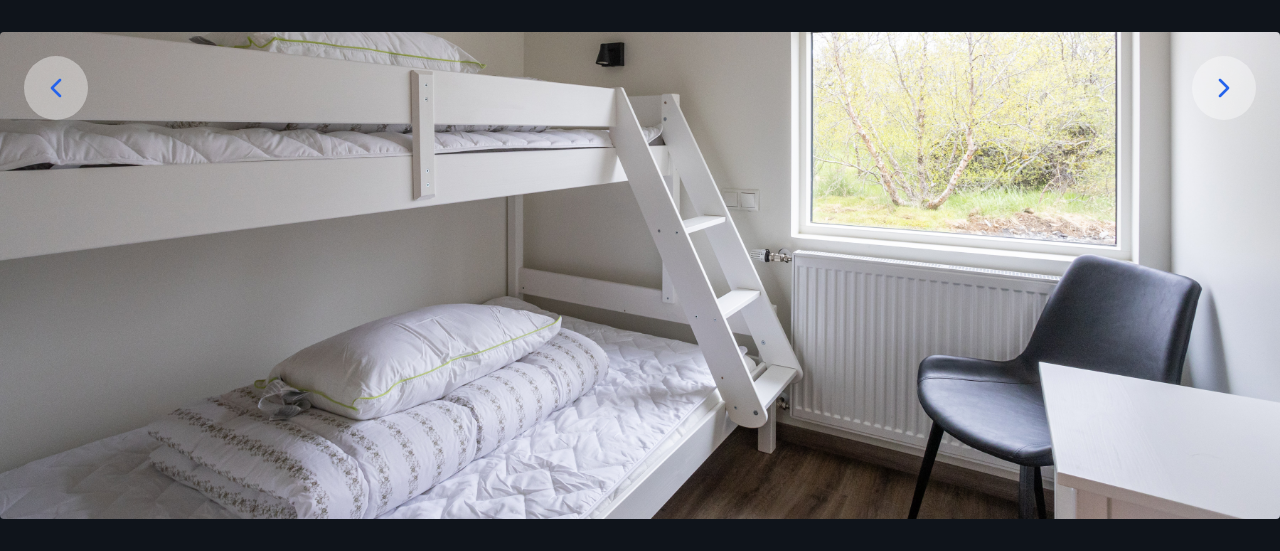 click 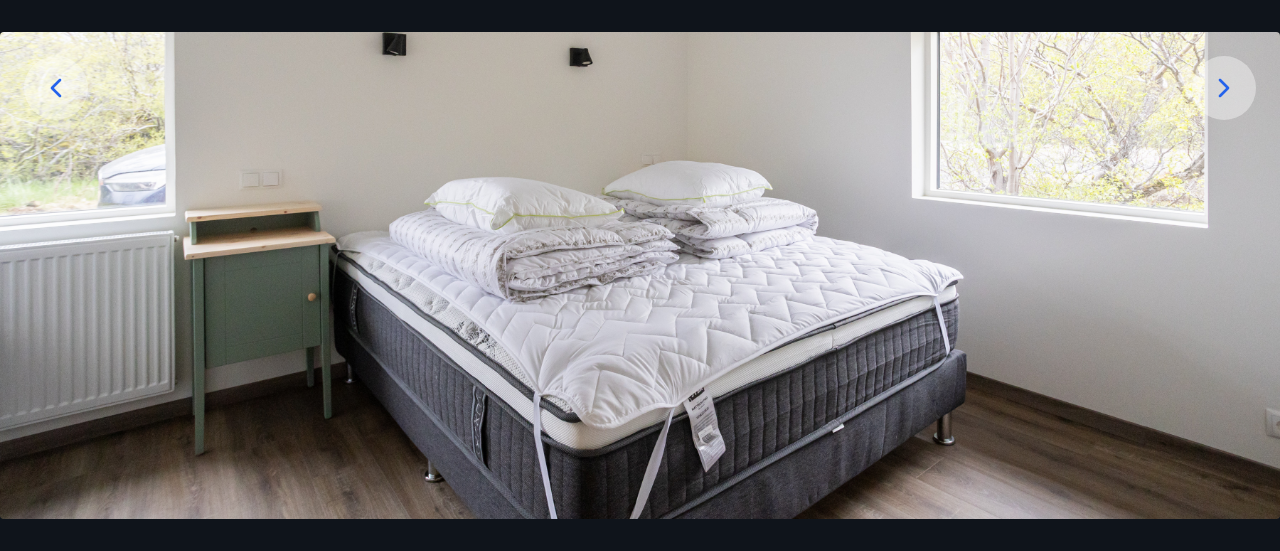 click 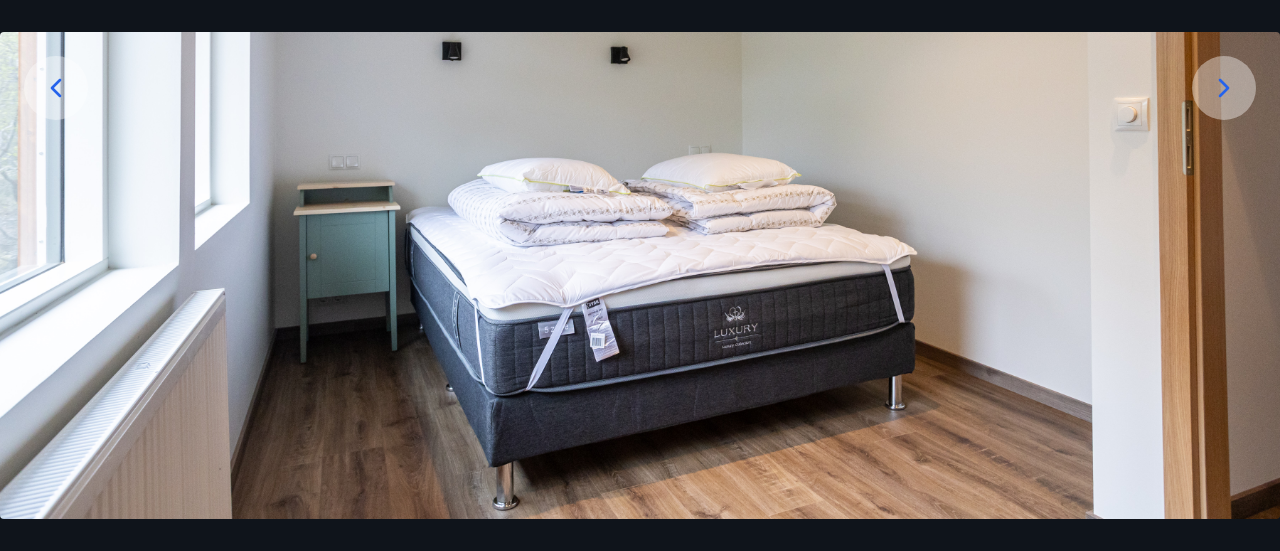 click 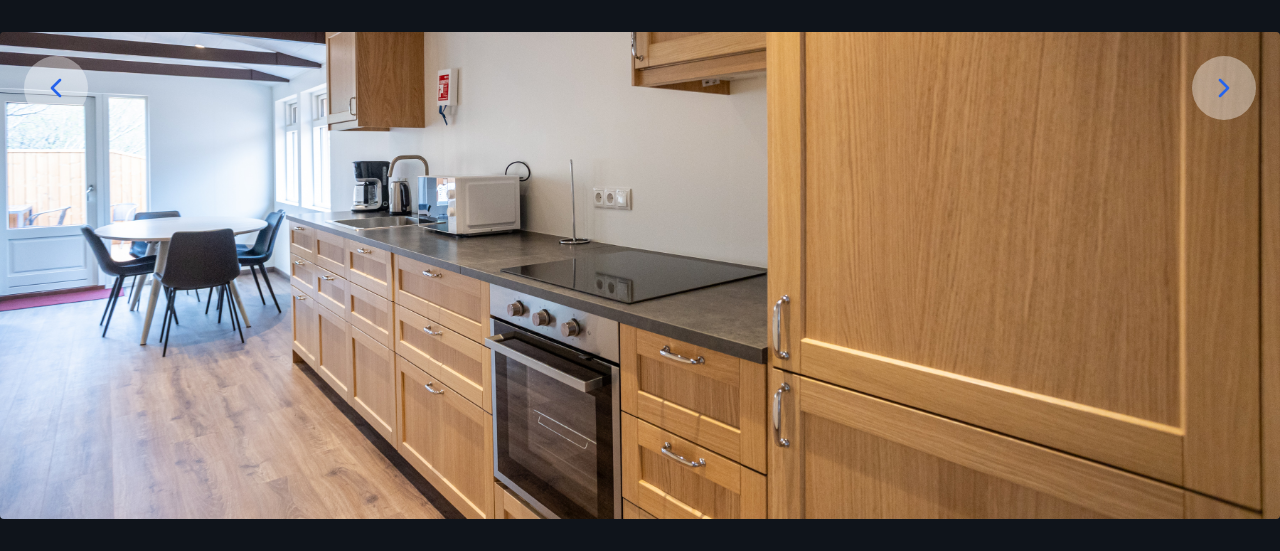 click 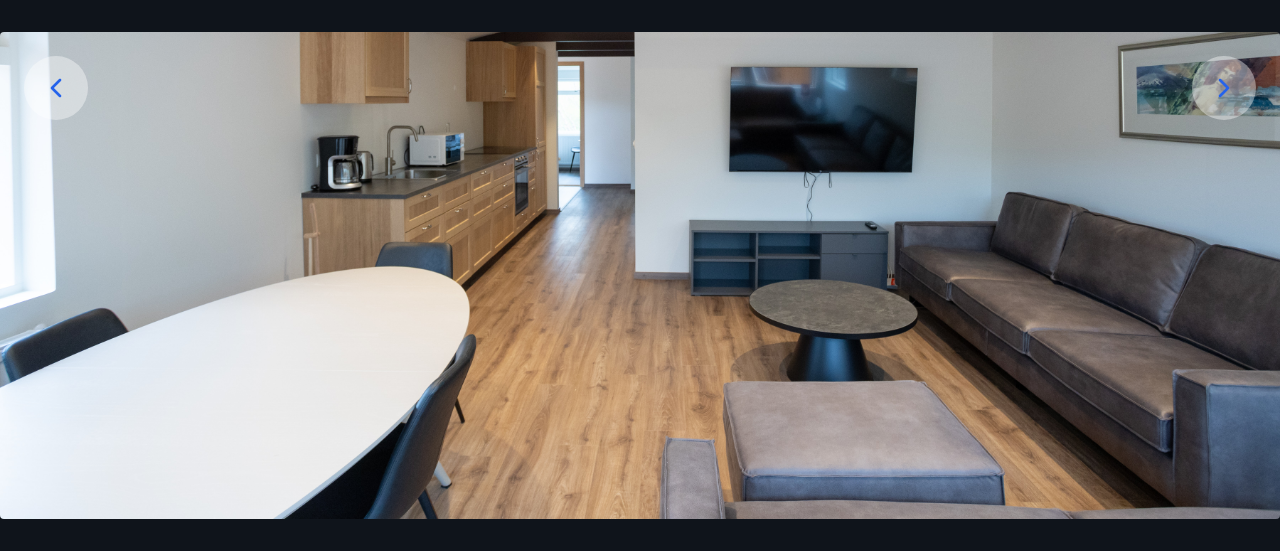 click 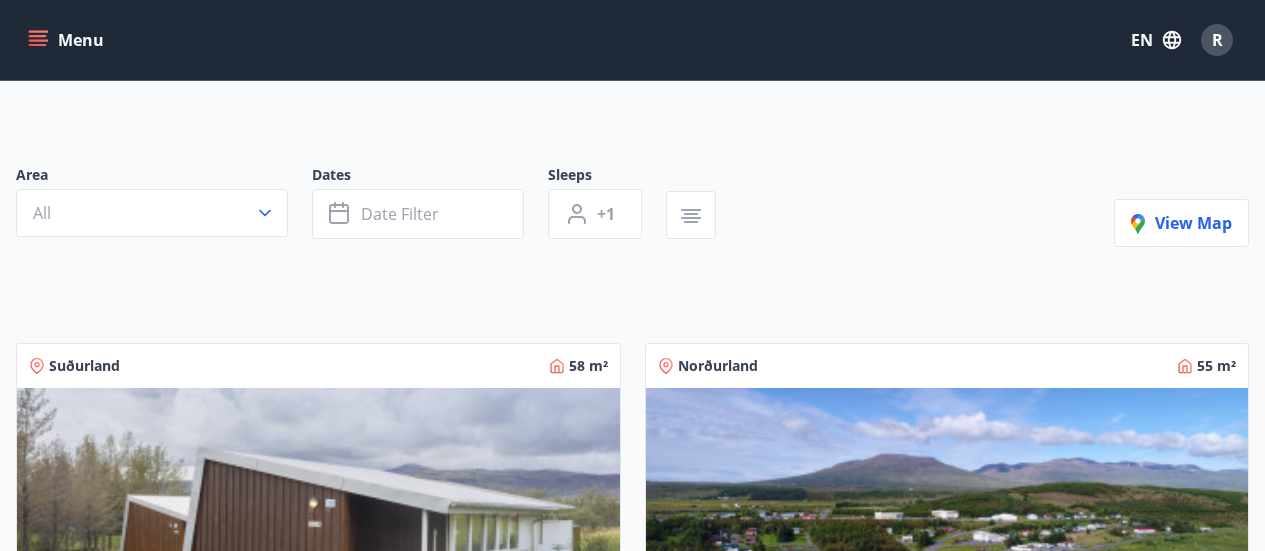 scroll, scrollTop: 0, scrollLeft: 0, axis: both 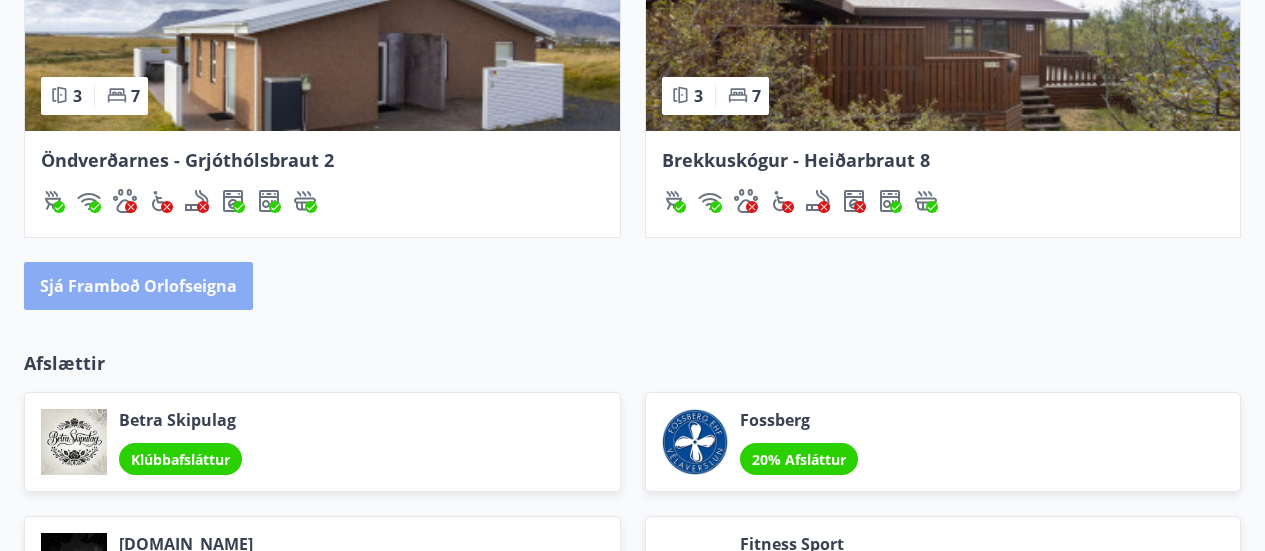 click on "Sjá framboð orlofseigna" at bounding box center (138, 286) 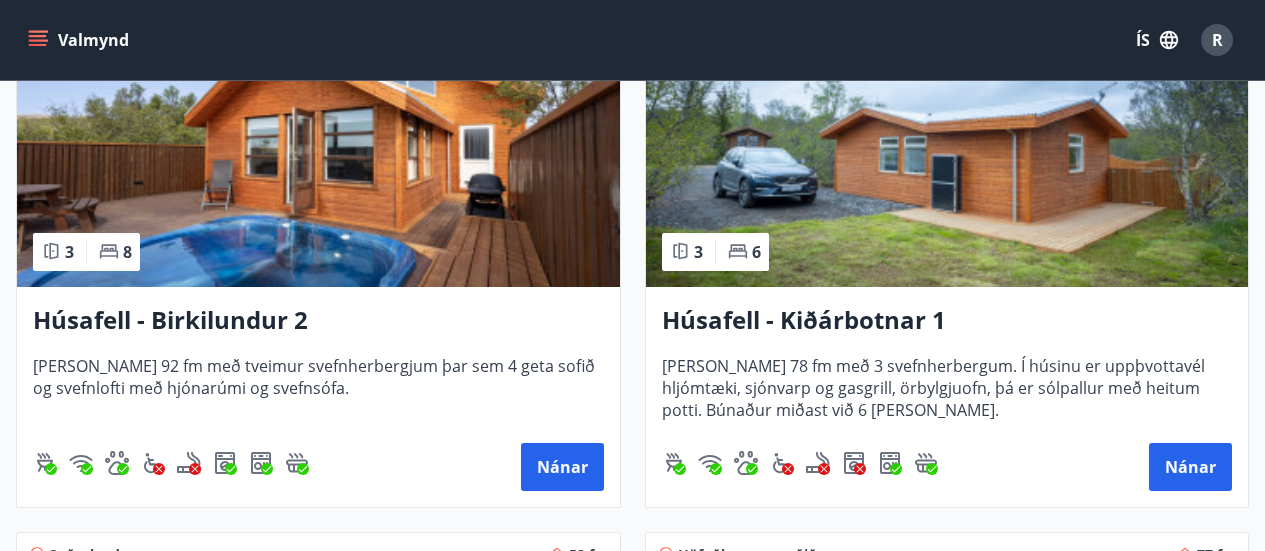 scroll, scrollTop: 2100, scrollLeft: 0, axis: vertical 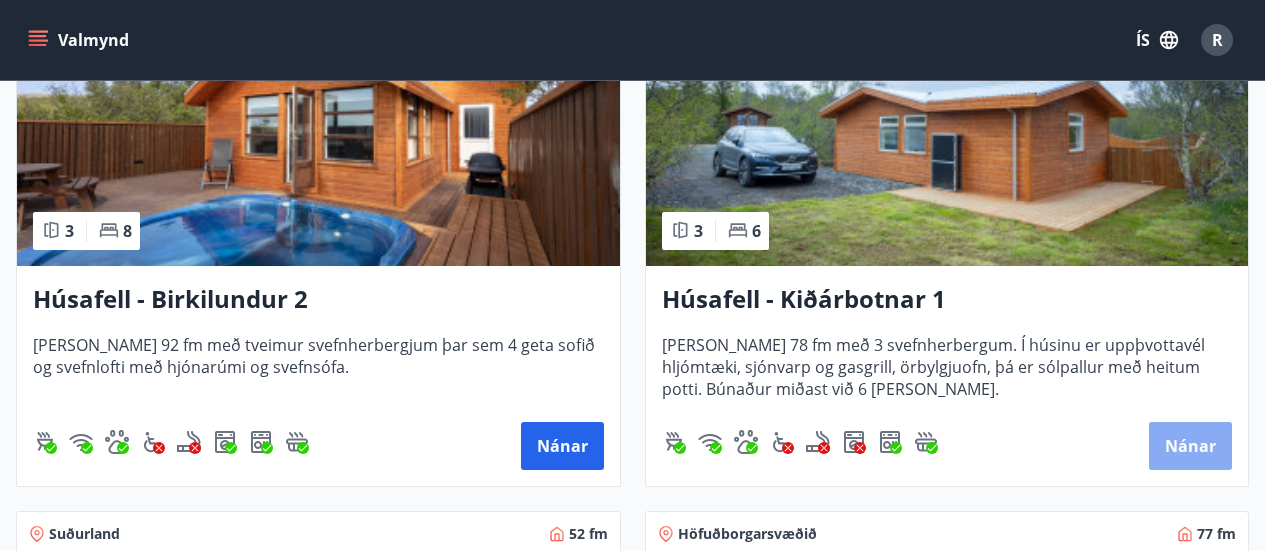 click on "Nánar" at bounding box center [1190, 446] 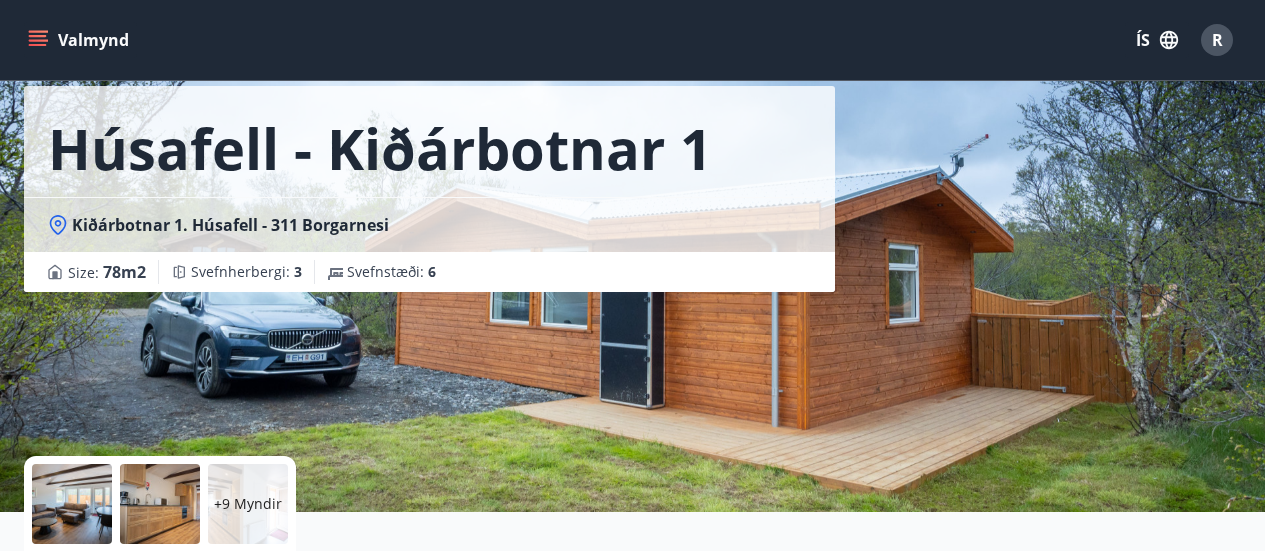 scroll, scrollTop: 0, scrollLeft: 0, axis: both 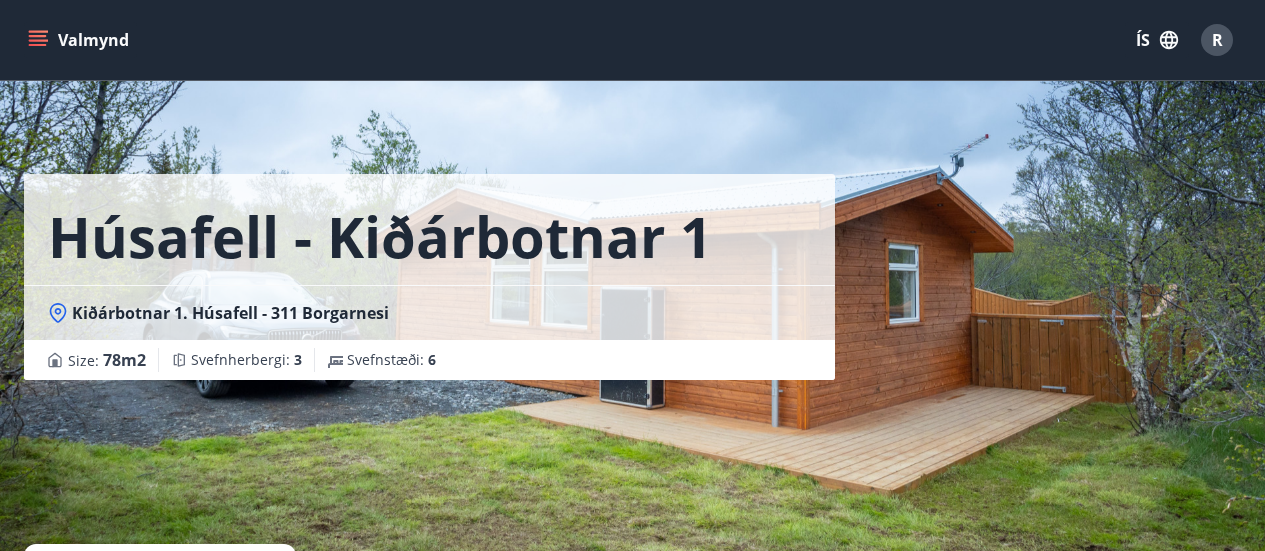 click on "ÍS" at bounding box center [1157, 40] 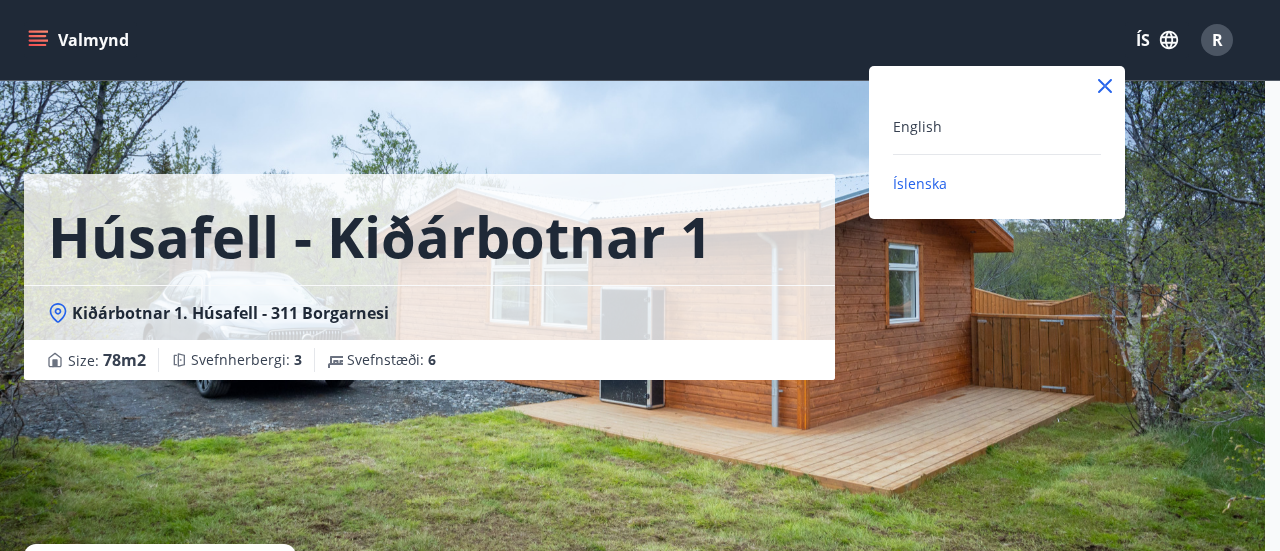 click on "English" at bounding box center (997, 126) 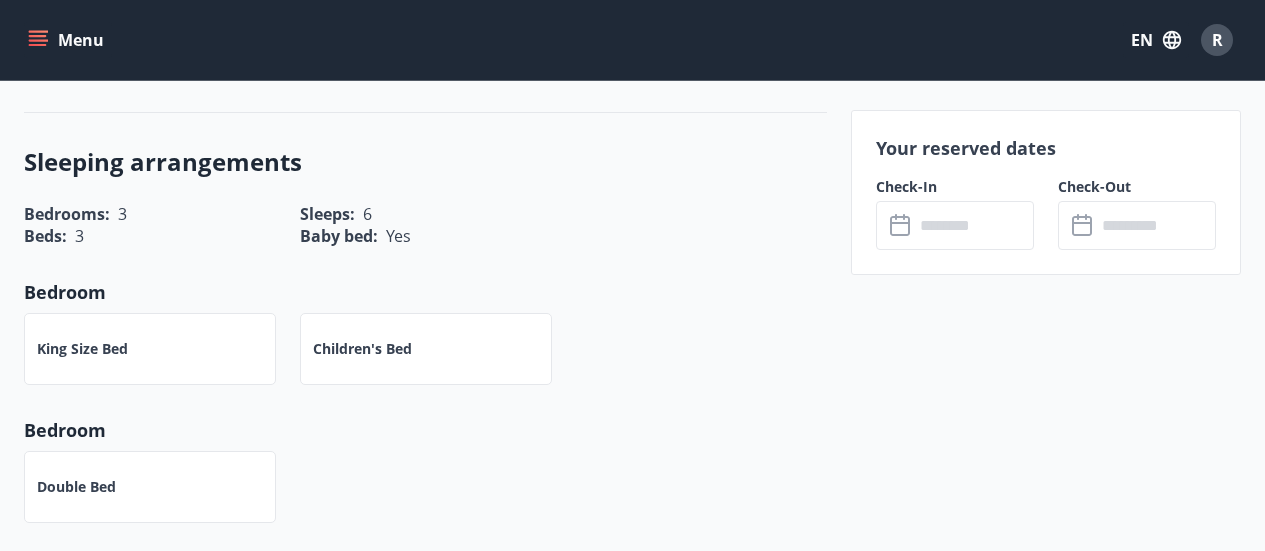 scroll, scrollTop: 500, scrollLeft: 0, axis: vertical 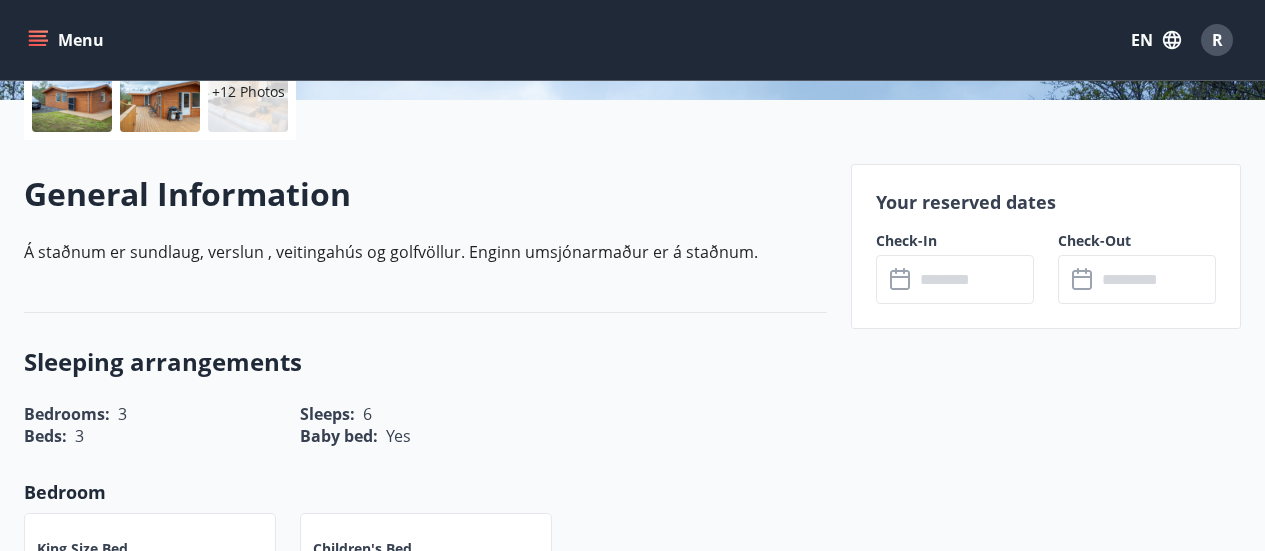 click 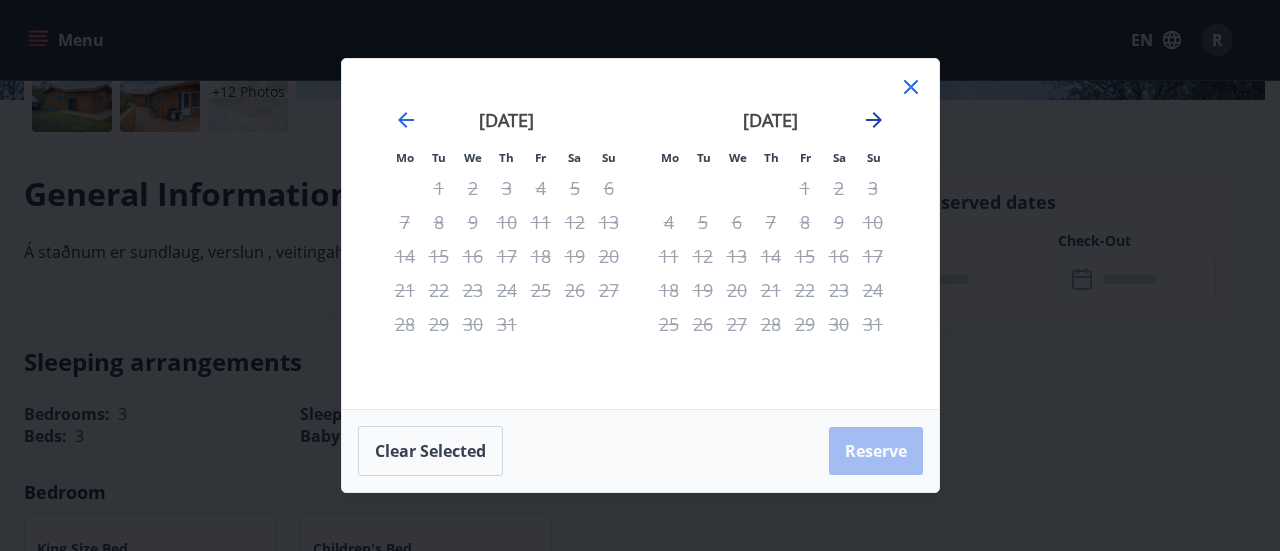 click 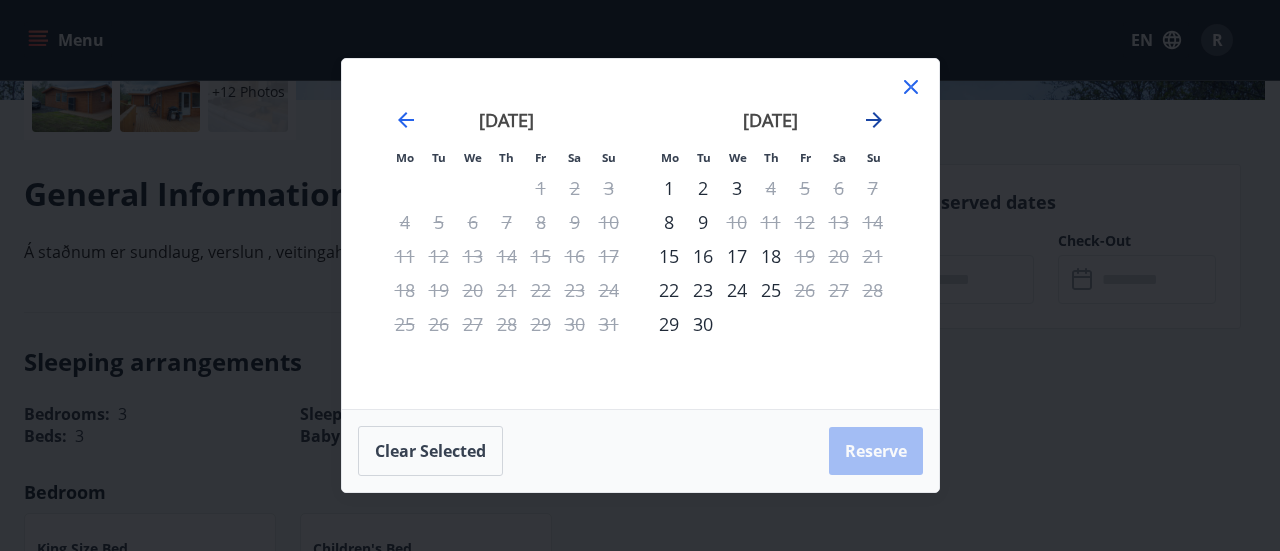click 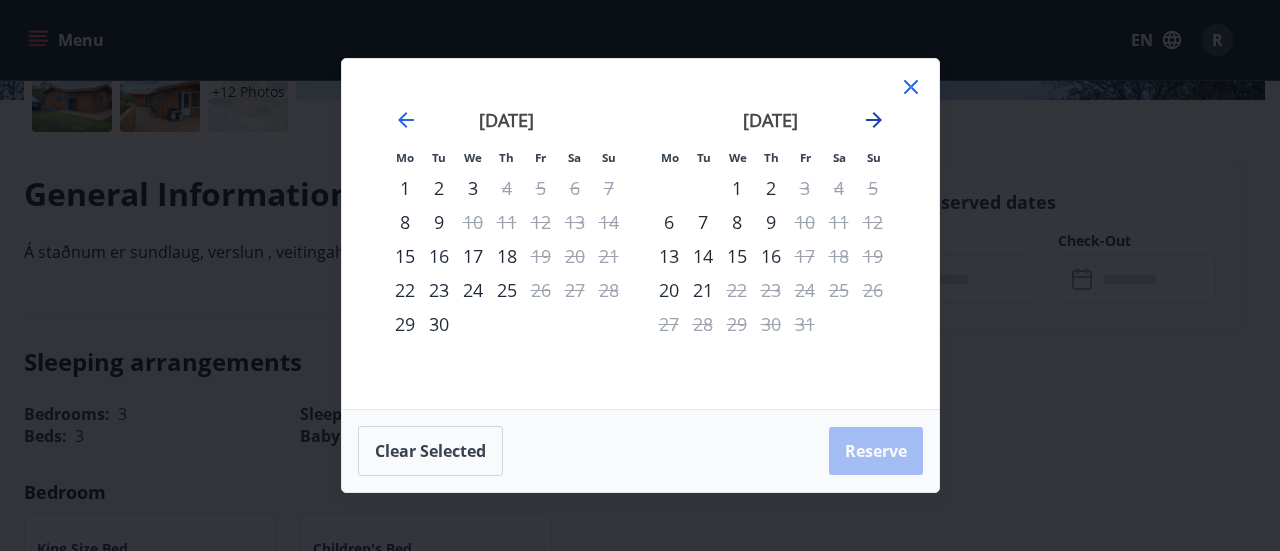 click 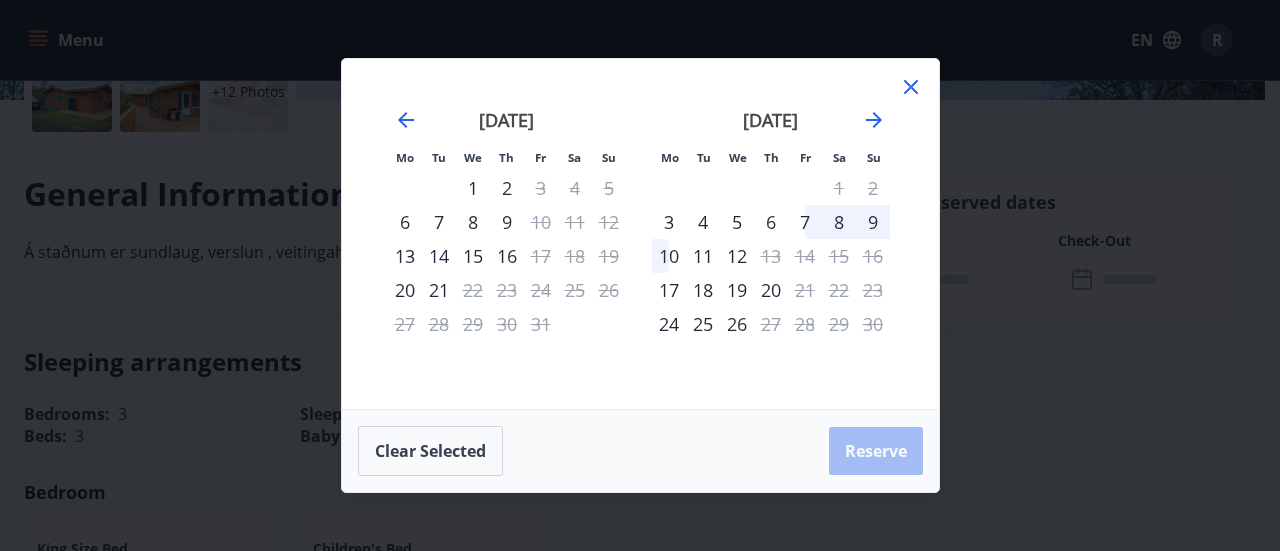 click 